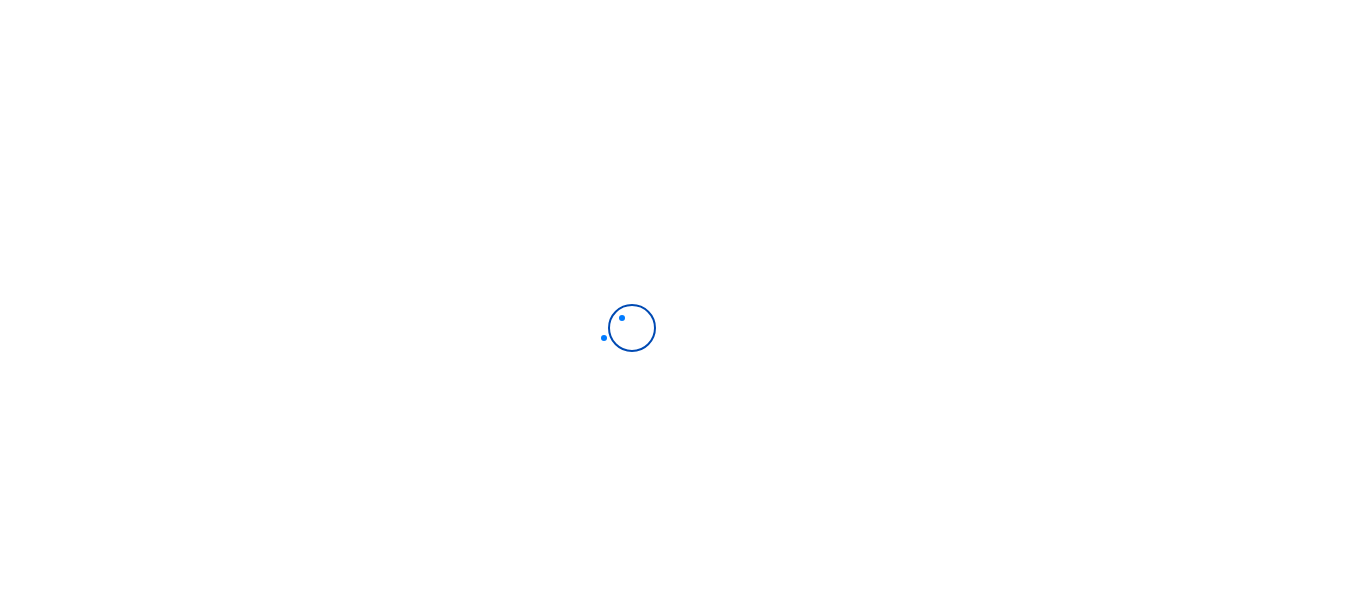 scroll, scrollTop: 0, scrollLeft: 0, axis: both 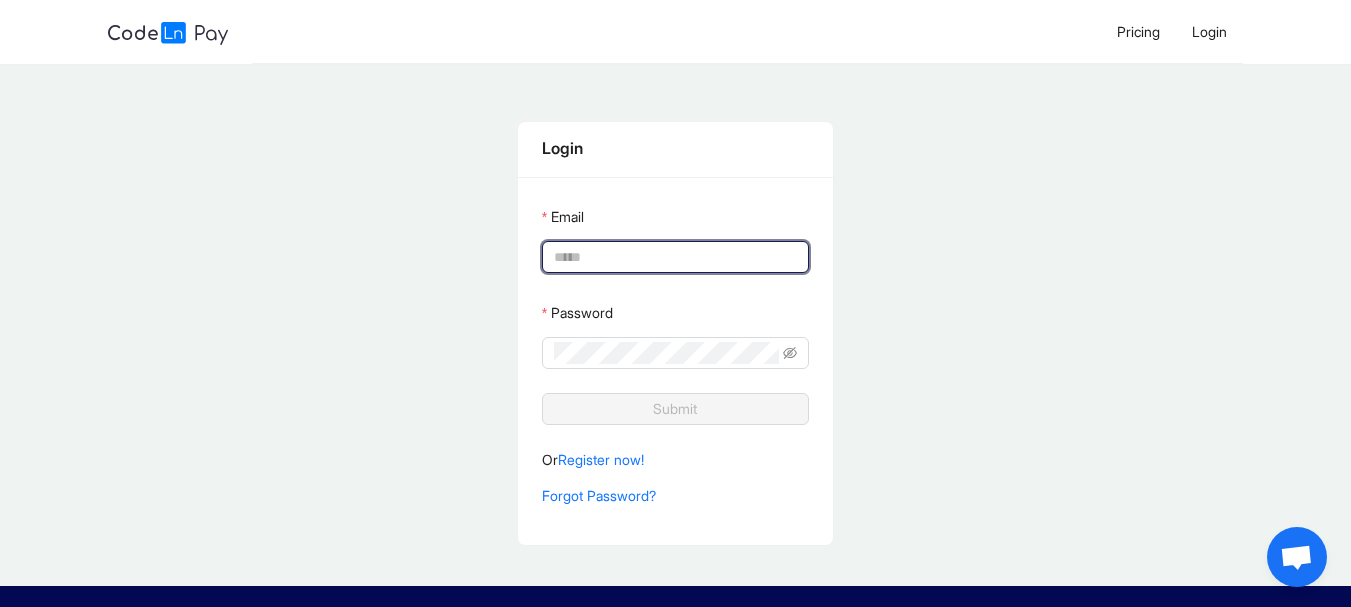 click on "Email" at bounding box center [673, 257] 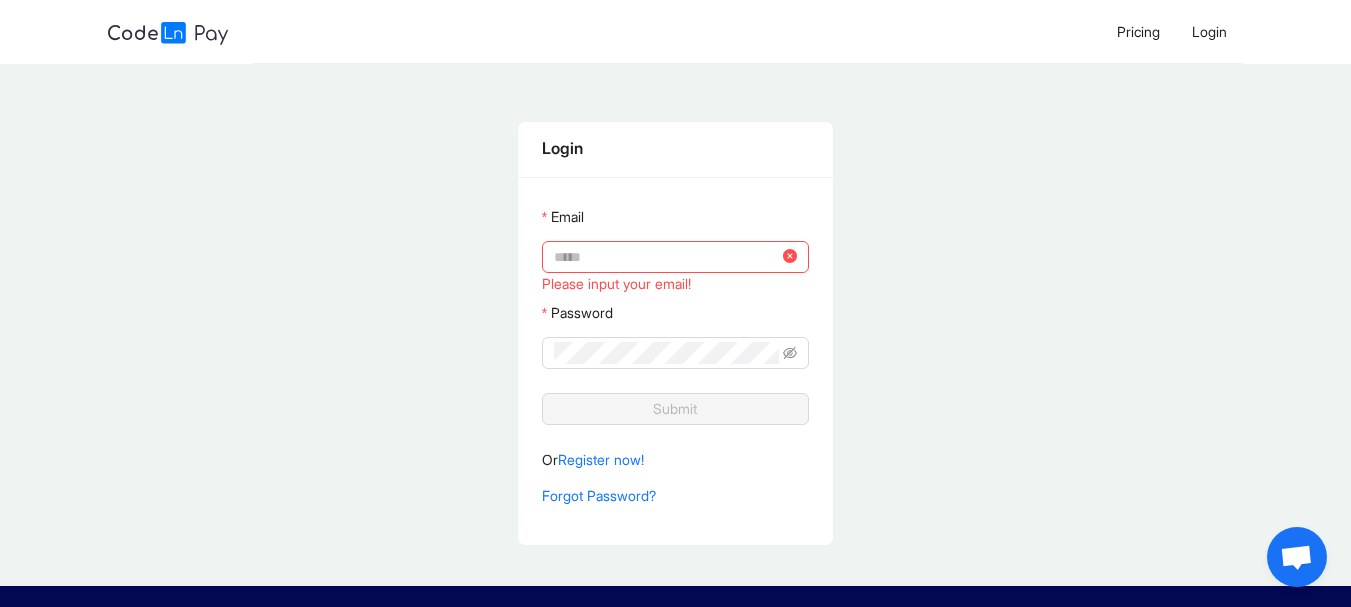 click on "Login" at bounding box center [675, 148] 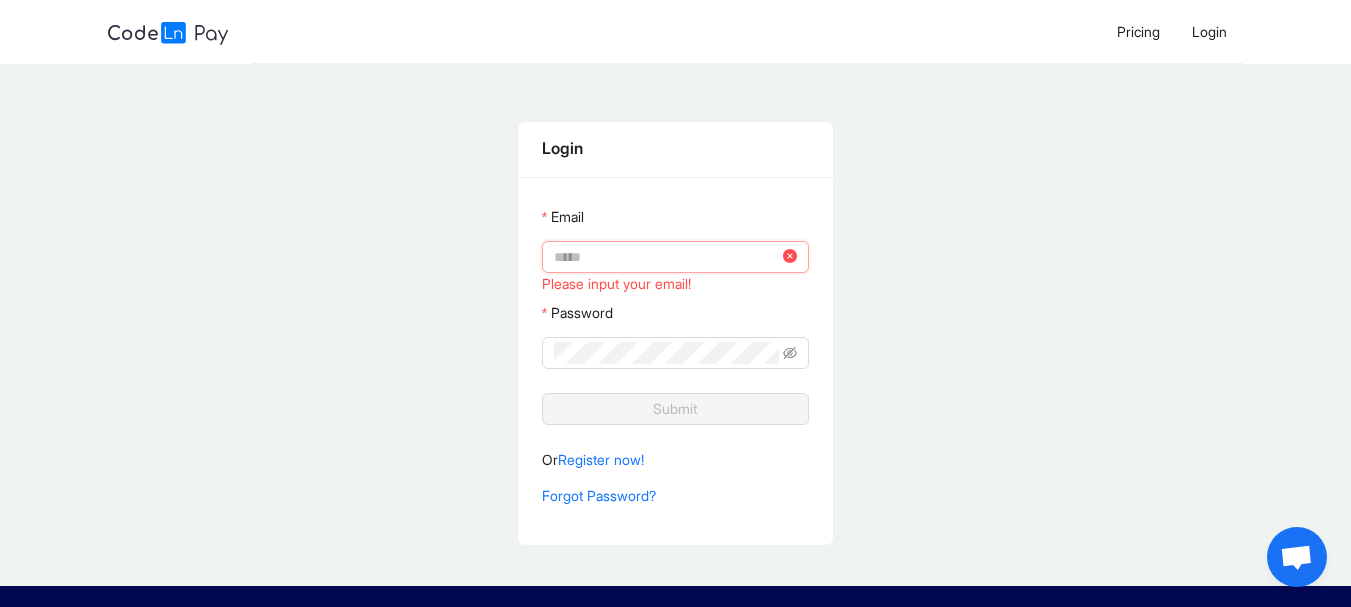 click on "Email" at bounding box center (666, 257) 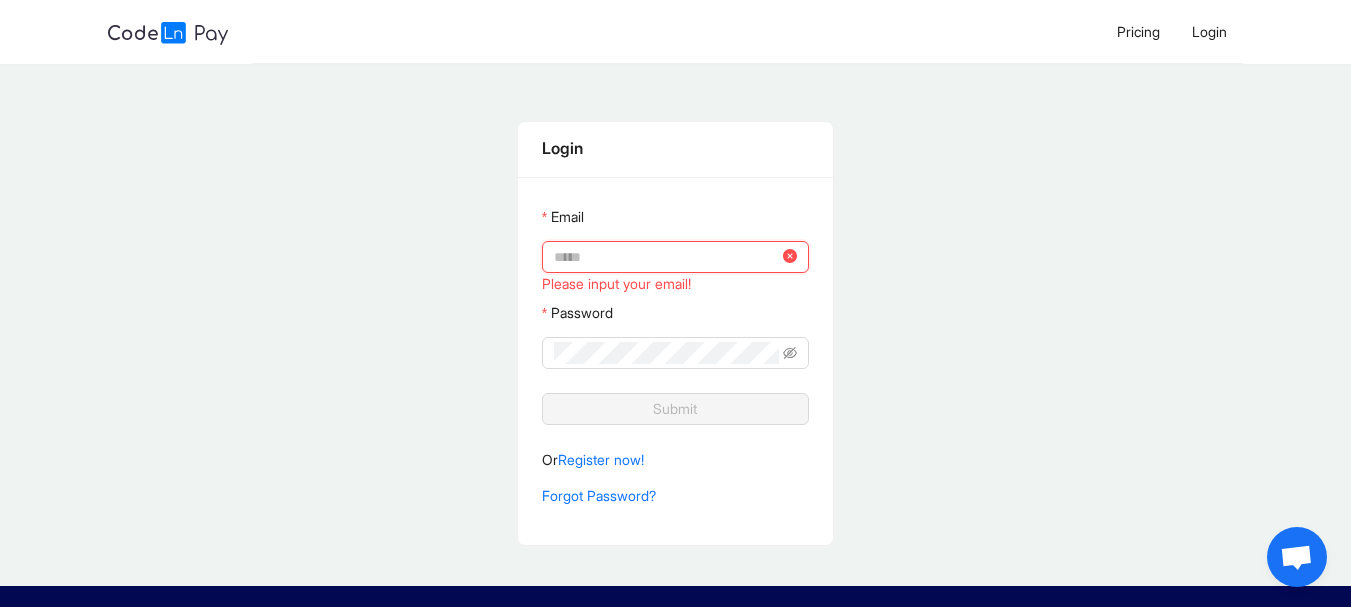 drag, startPoint x: 344, startPoint y: 144, endPoint x: 206, endPoint y: 115, distance: 141.01419 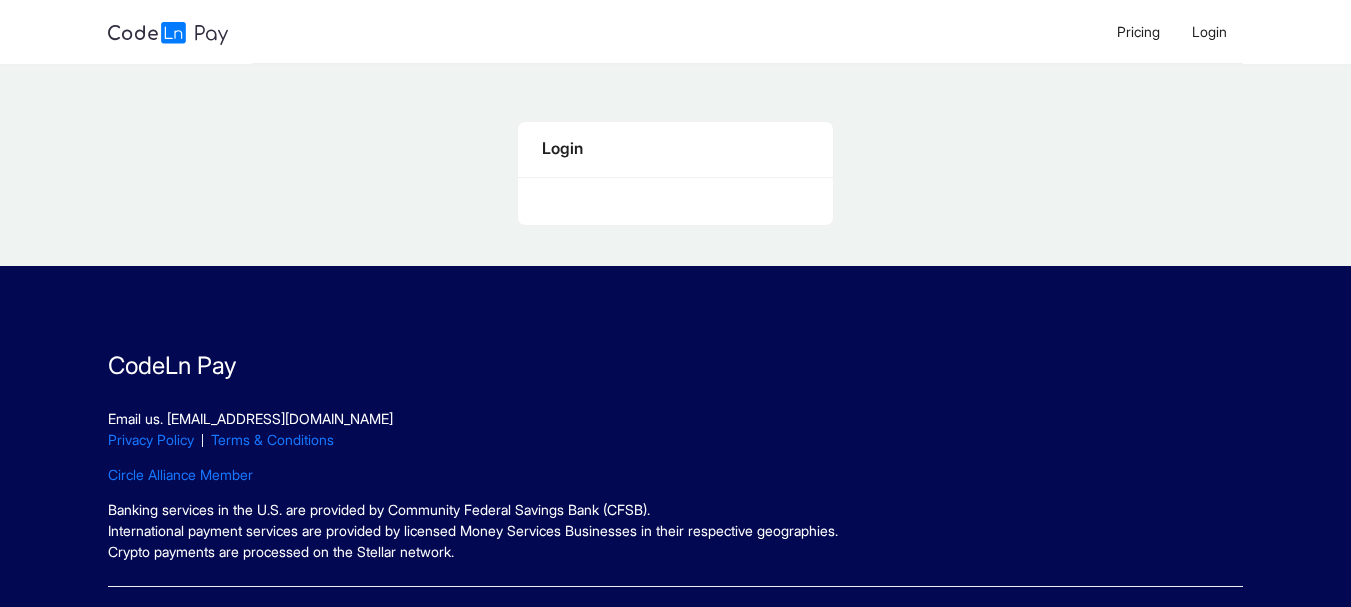 scroll, scrollTop: 0, scrollLeft: 0, axis: both 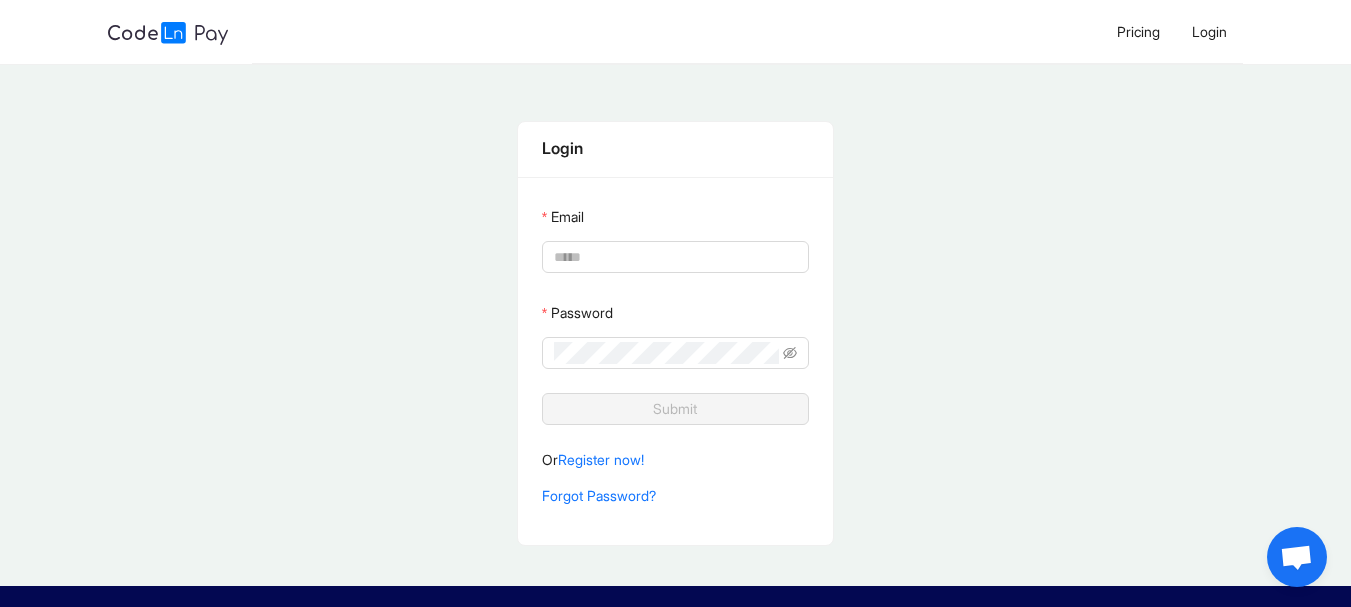 click on "Login" at bounding box center (675, 148) 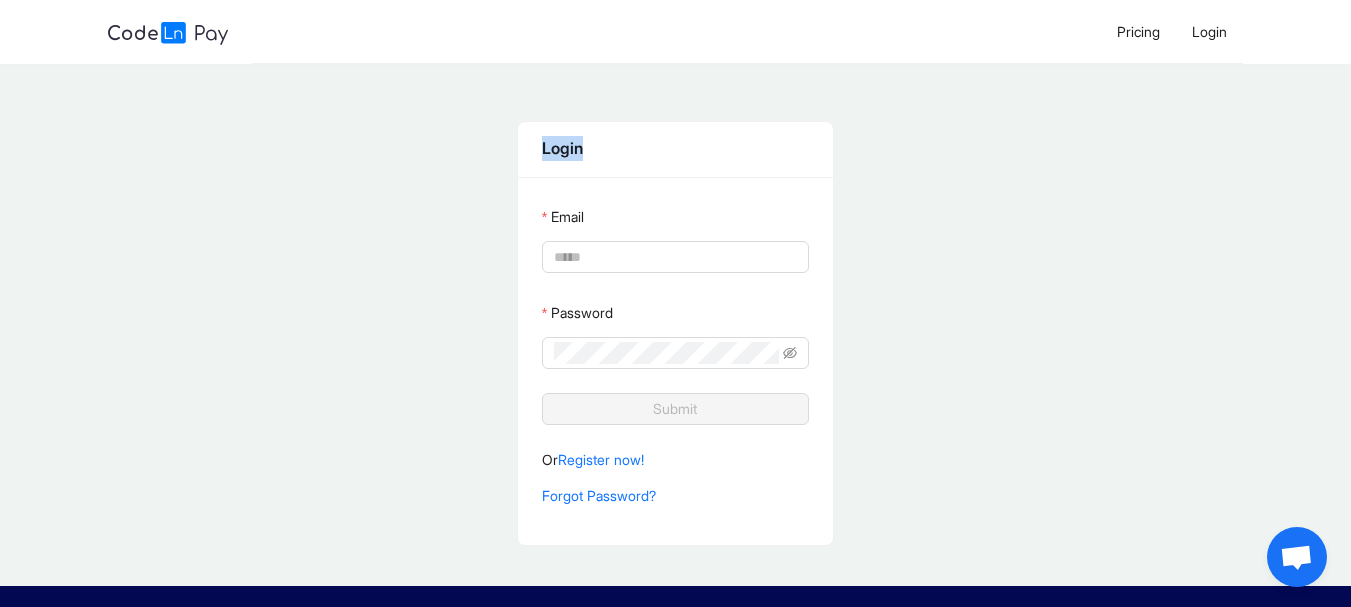 click on "Login" at bounding box center (675, 148) 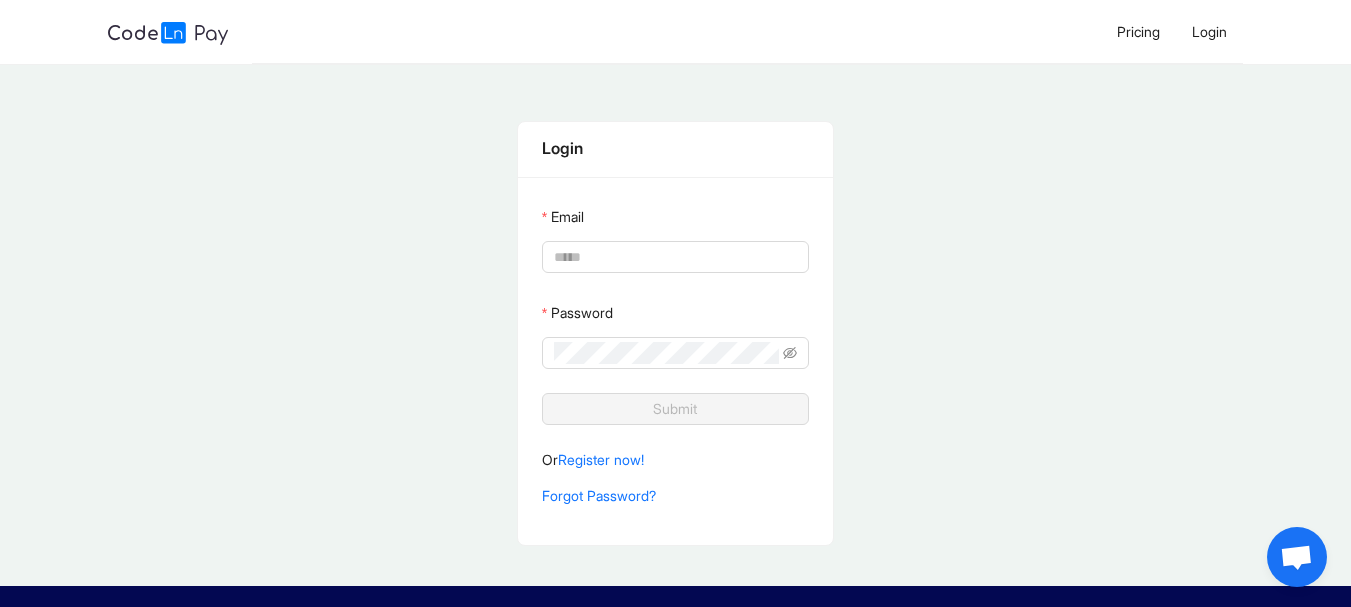 click on "Login" at bounding box center (675, 148) 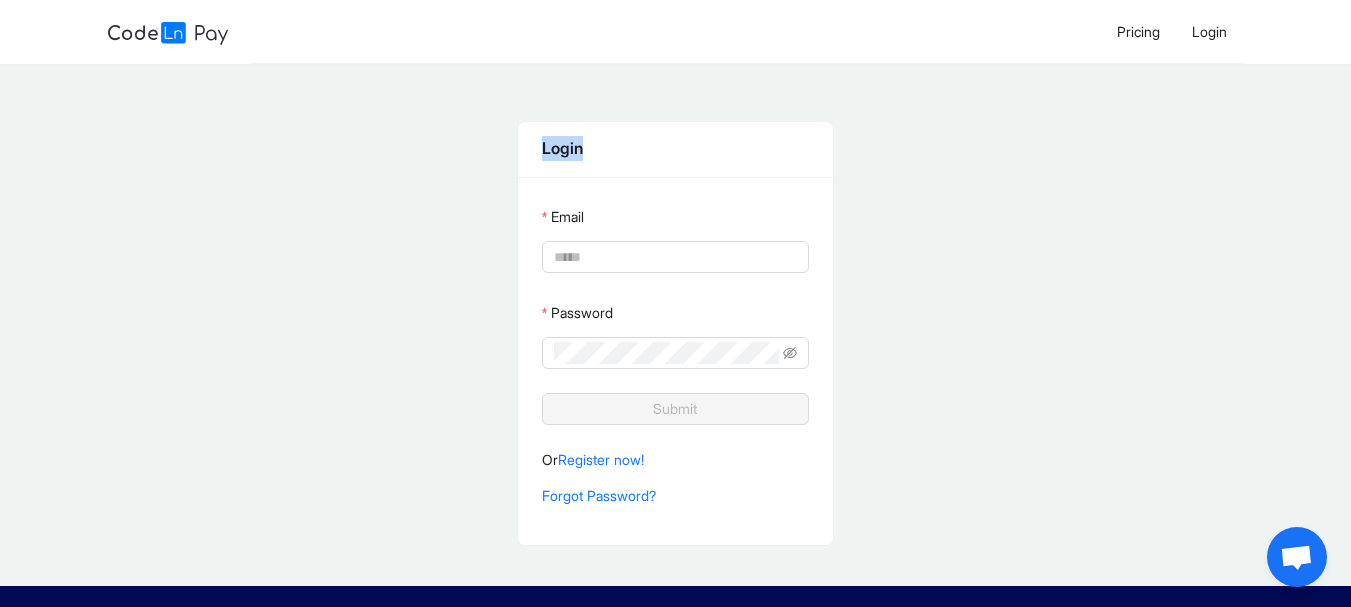 click on "Login" at bounding box center [675, 148] 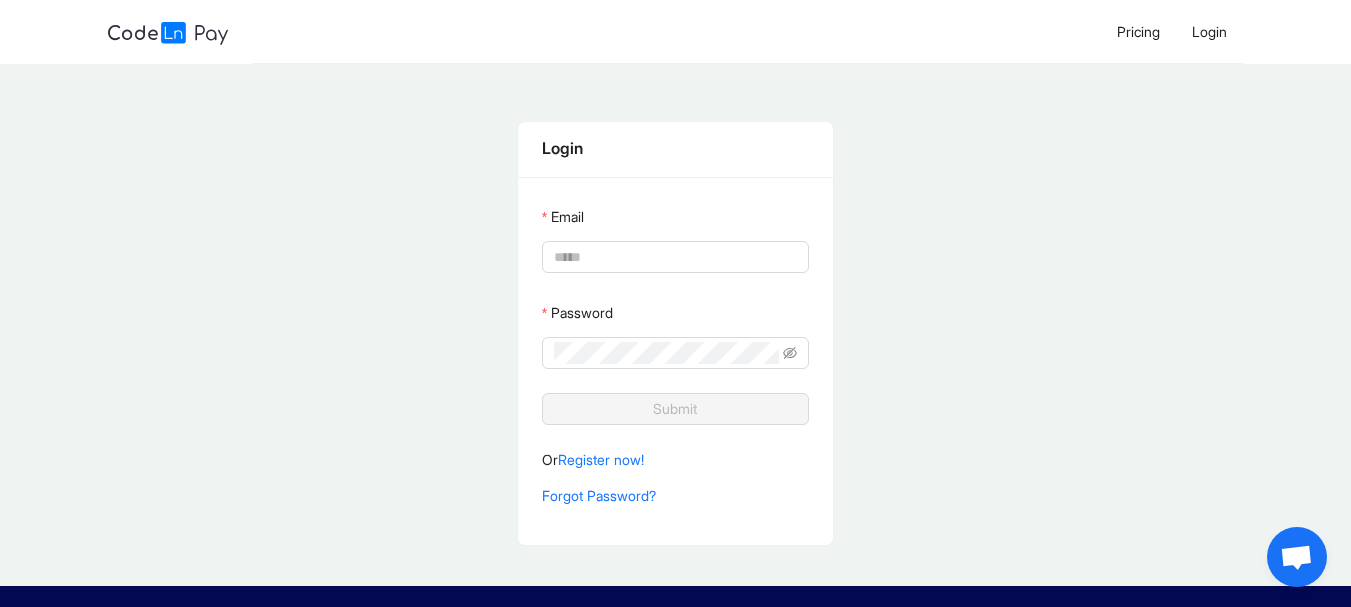 click on "Login" at bounding box center (675, 148) 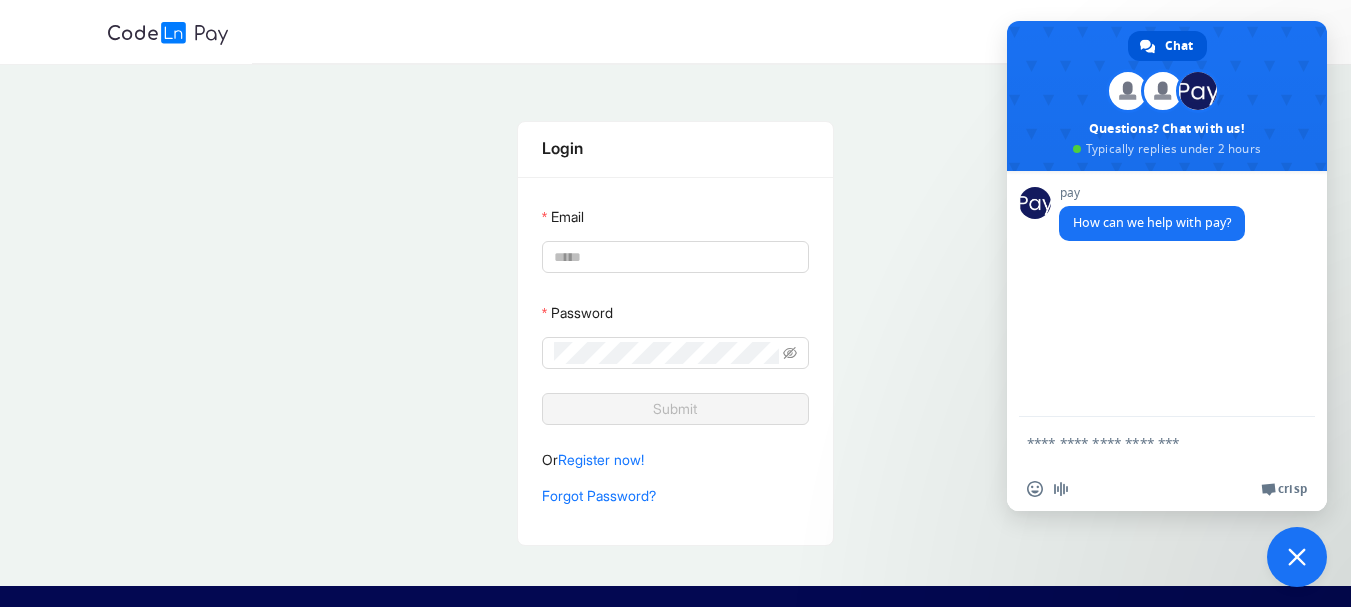 click at bounding box center [1297, 557] 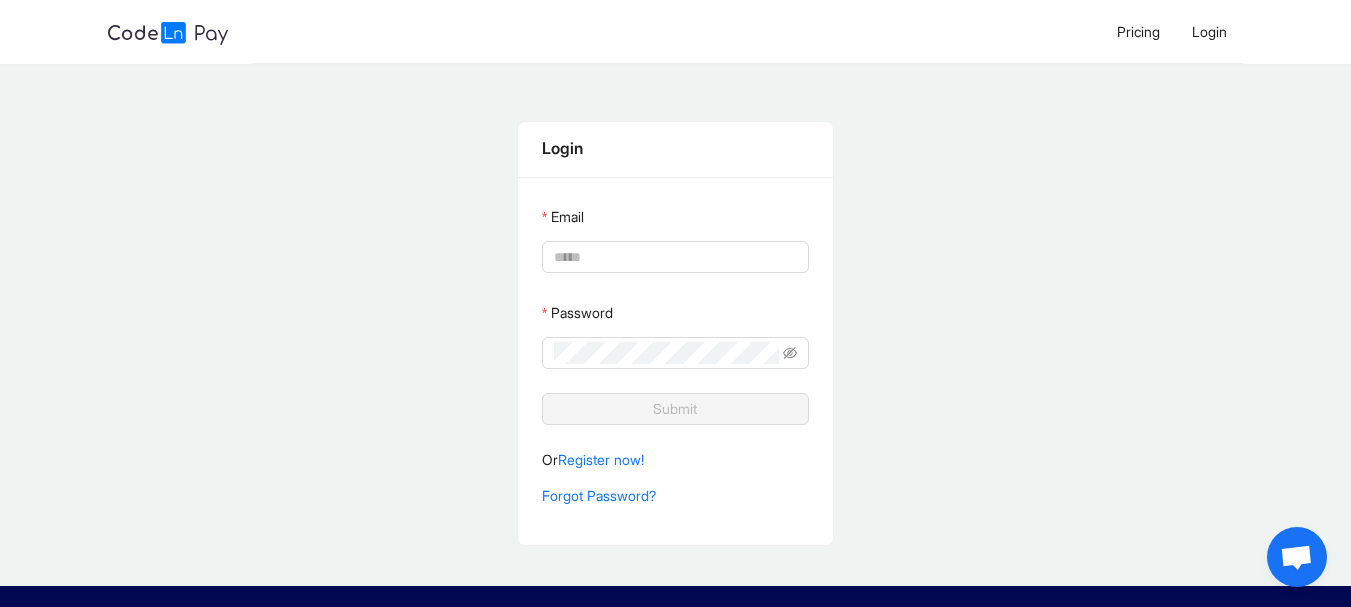 click at bounding box center [1297, 557] 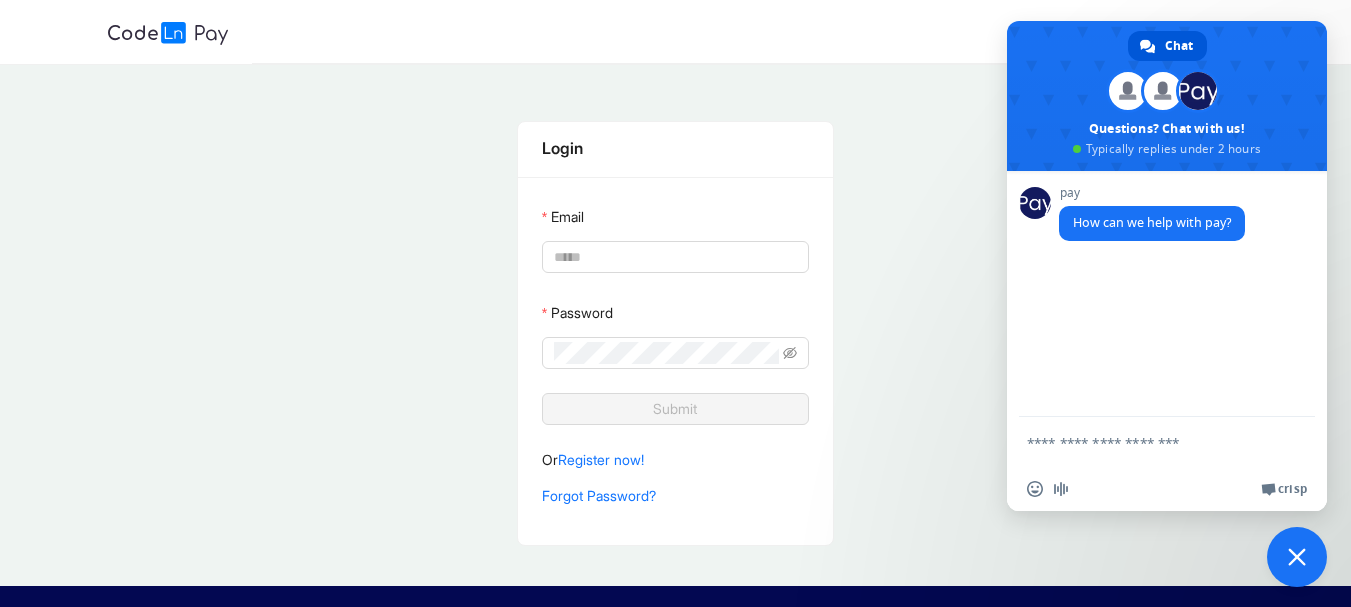 click on "How can we help with pay?" at bounding box center (1152, 223) 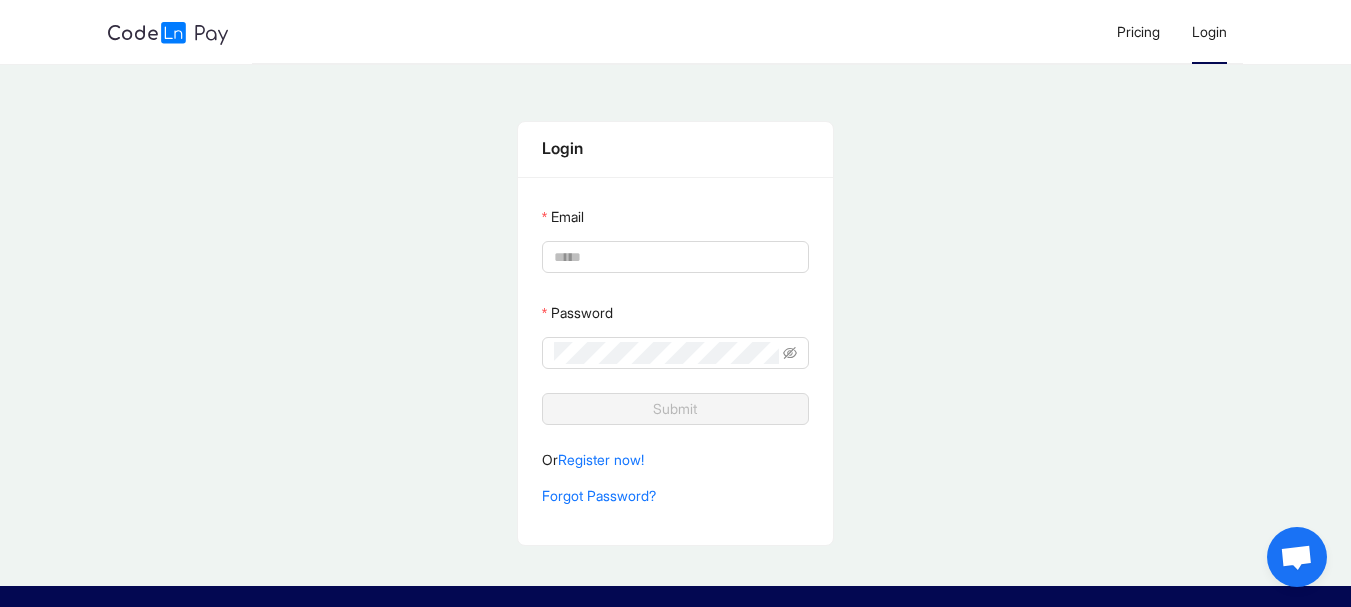 click on "Login" 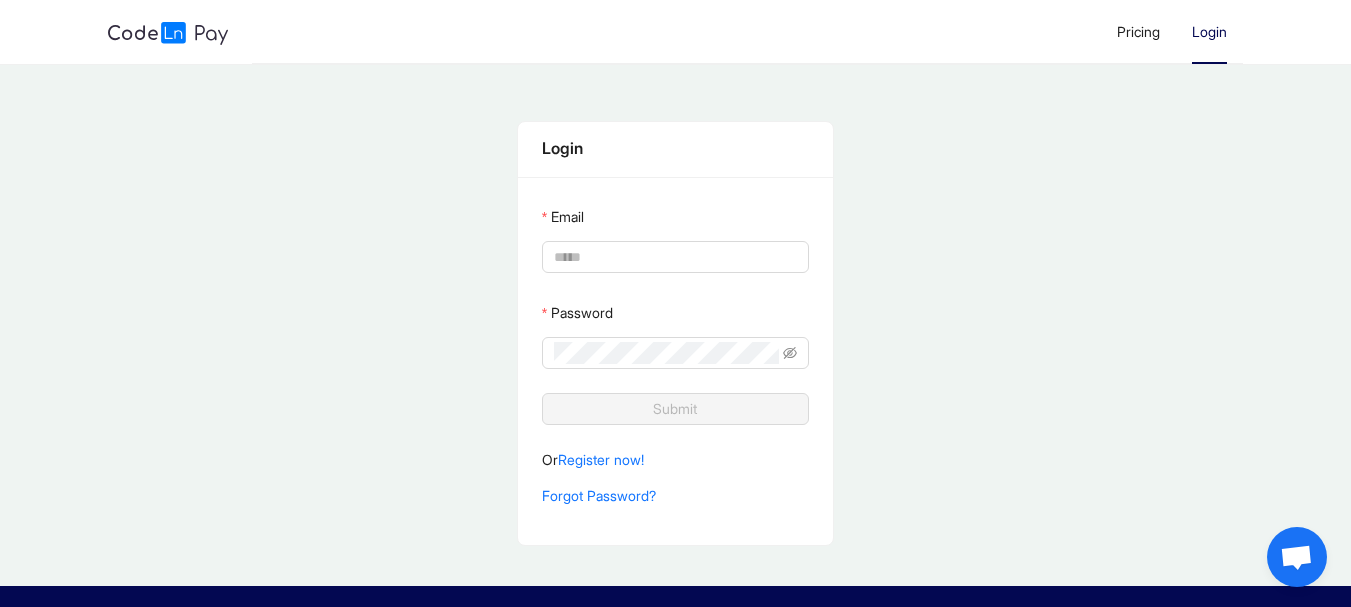 click on "Login" 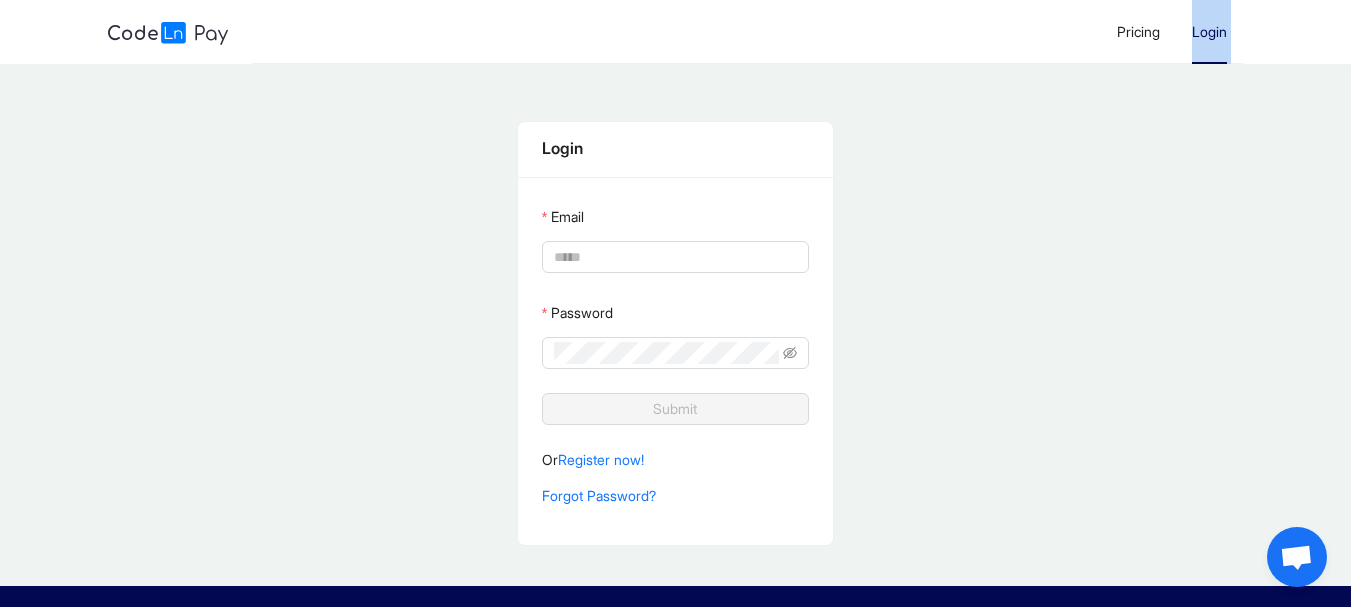 click on "Login" 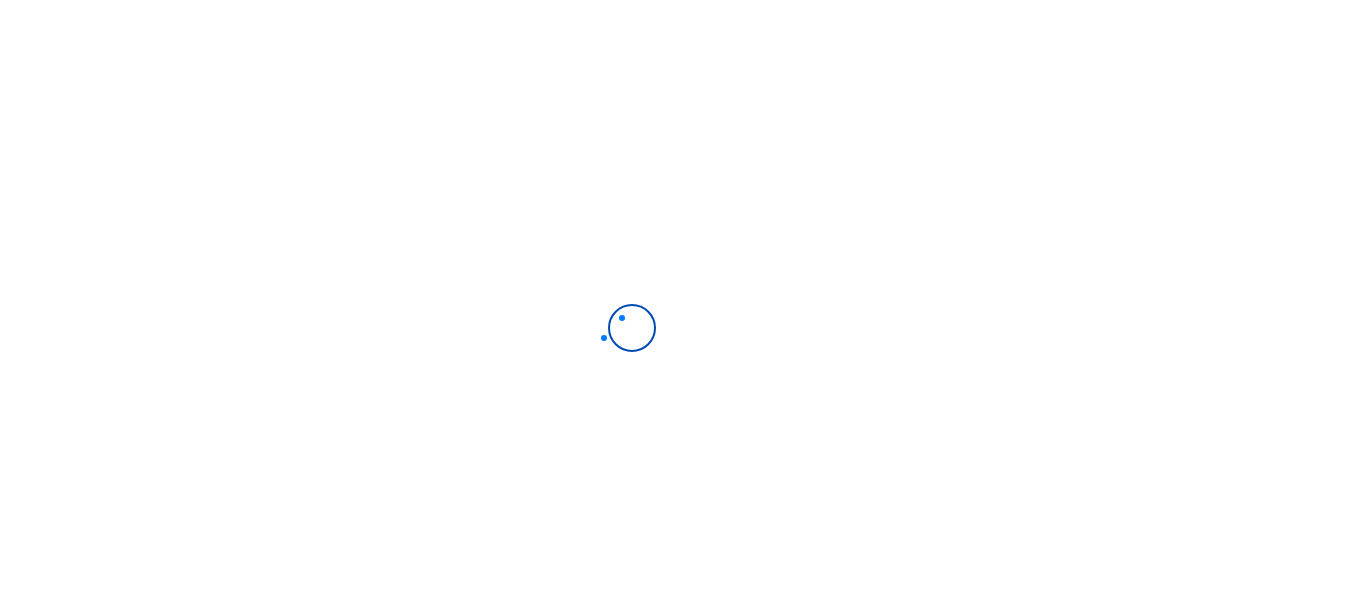 scroll, scrollTop: 0, scrollLeft: 0, axis: both 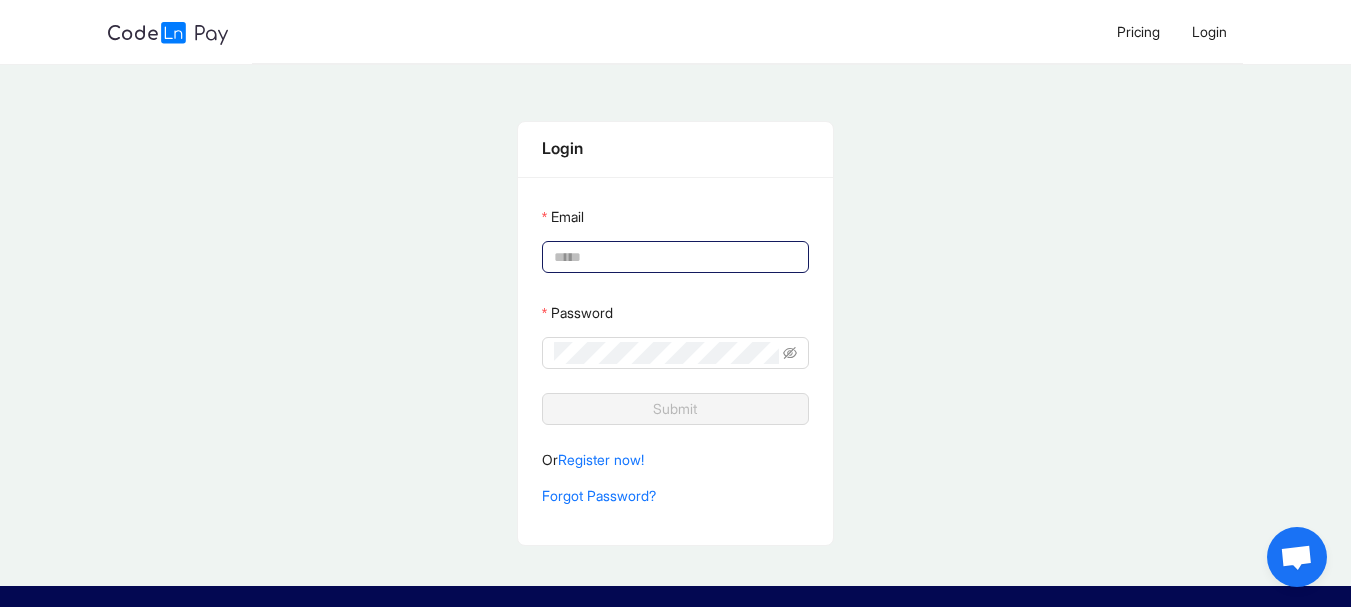 click on "Email" at bounding box center (673, 257) 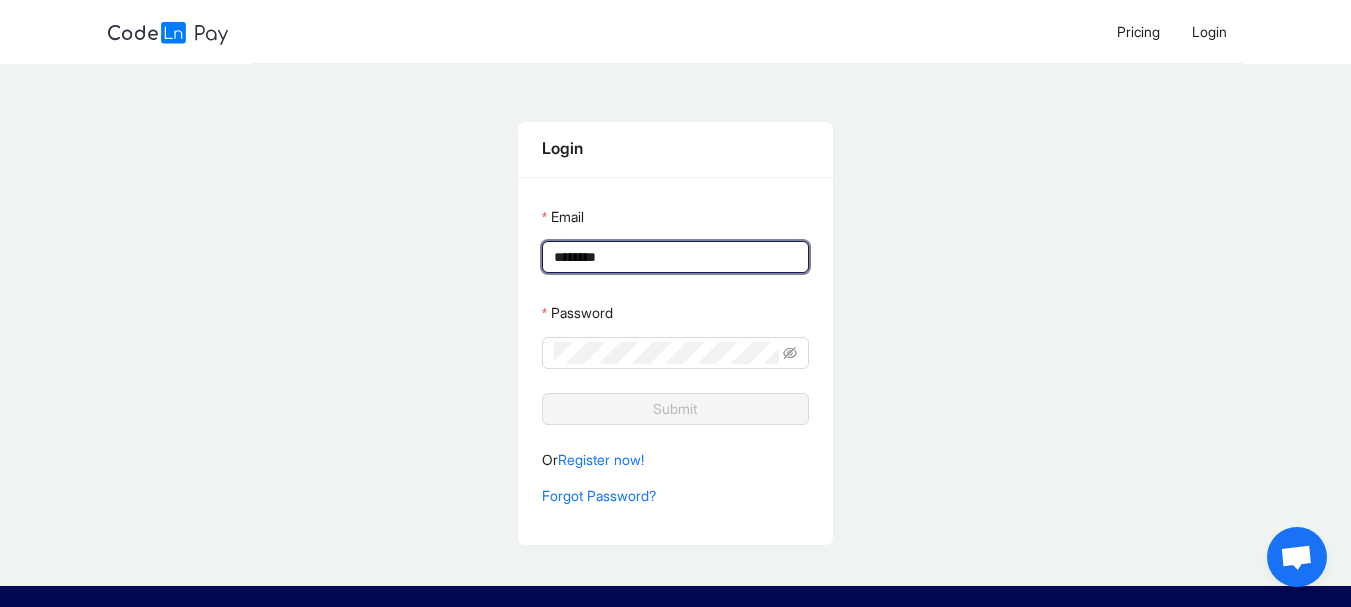 type on "*********" 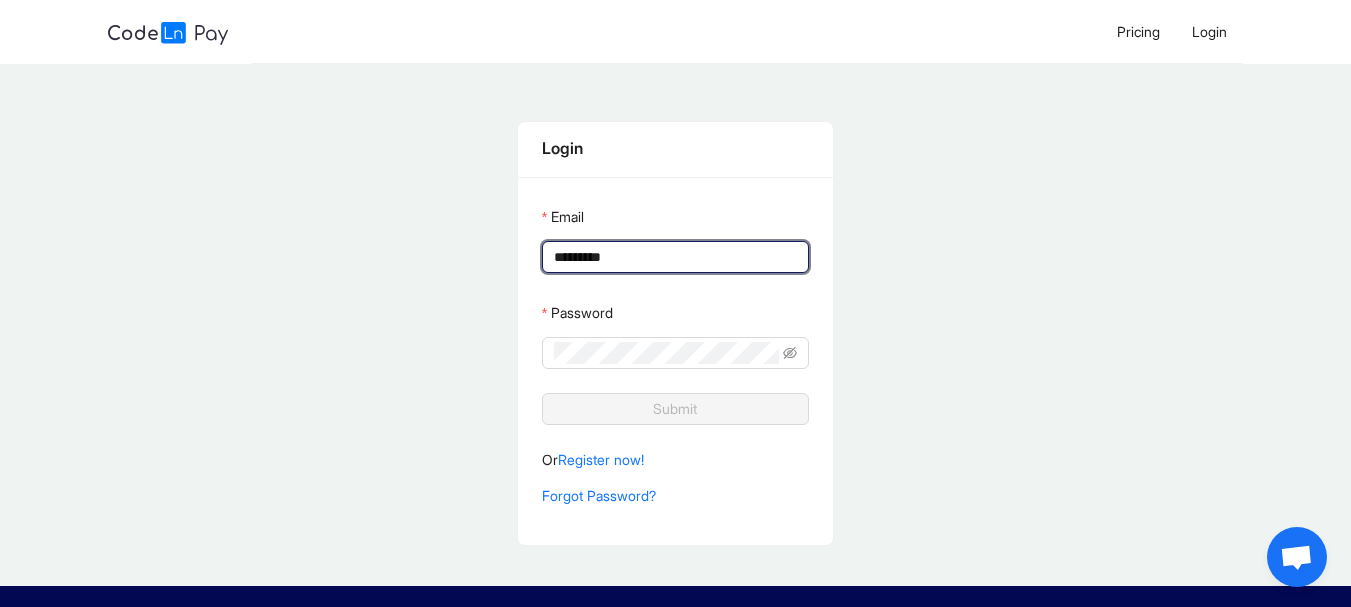 click on "*********" at bounding box center [673, 257] 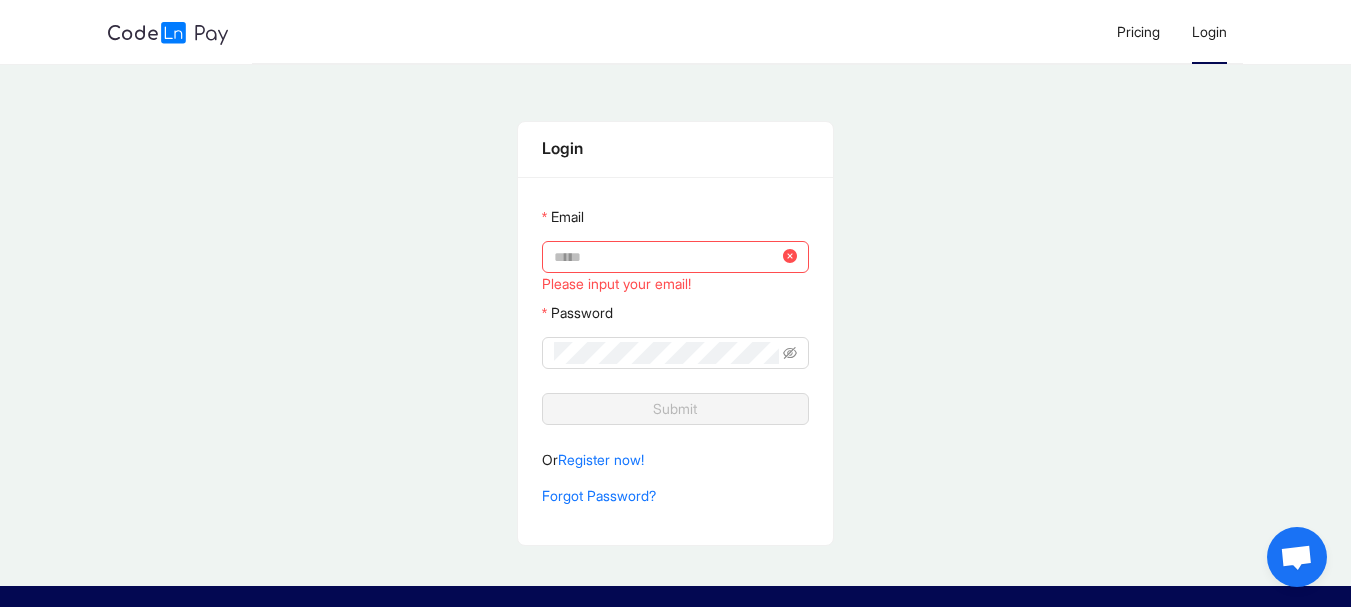 click on "Login" 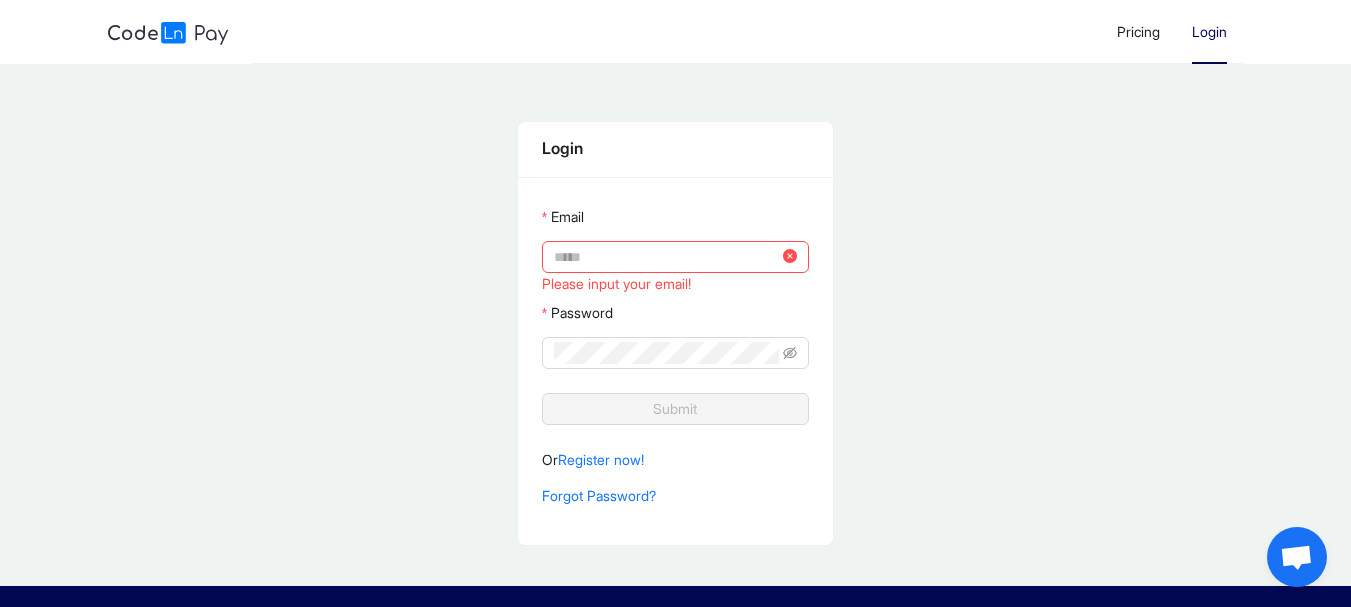 click on "Login" 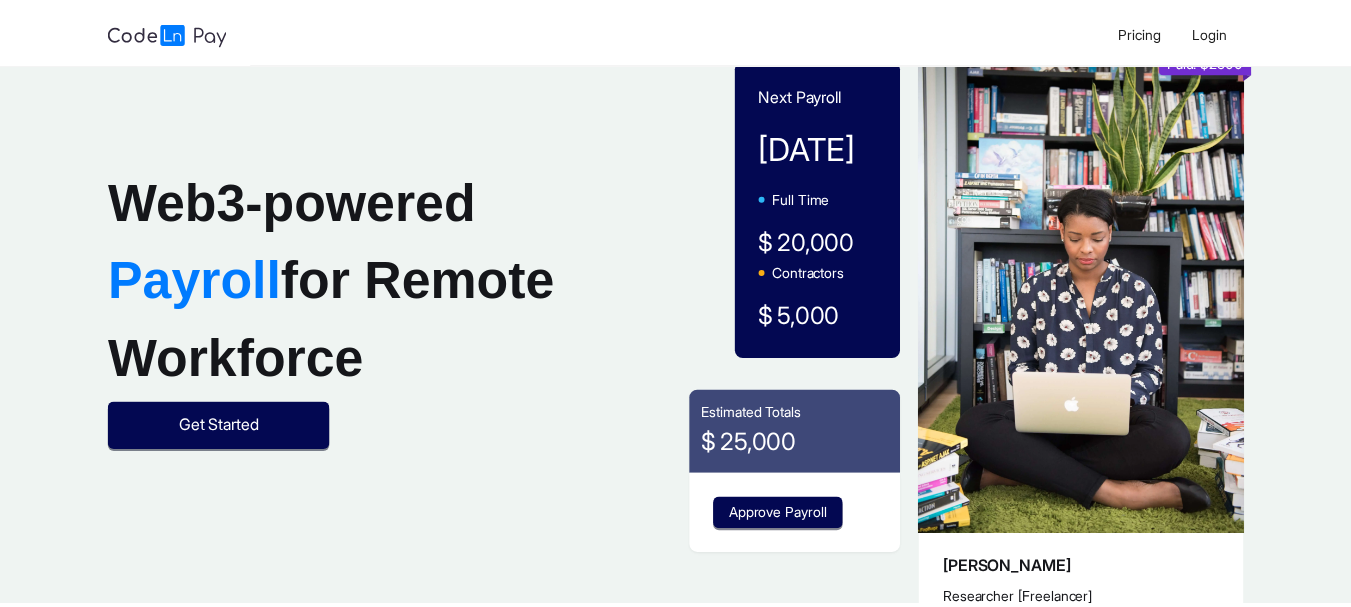 scroll, scrollTop: 0, scrollLeft: 0, axis: both 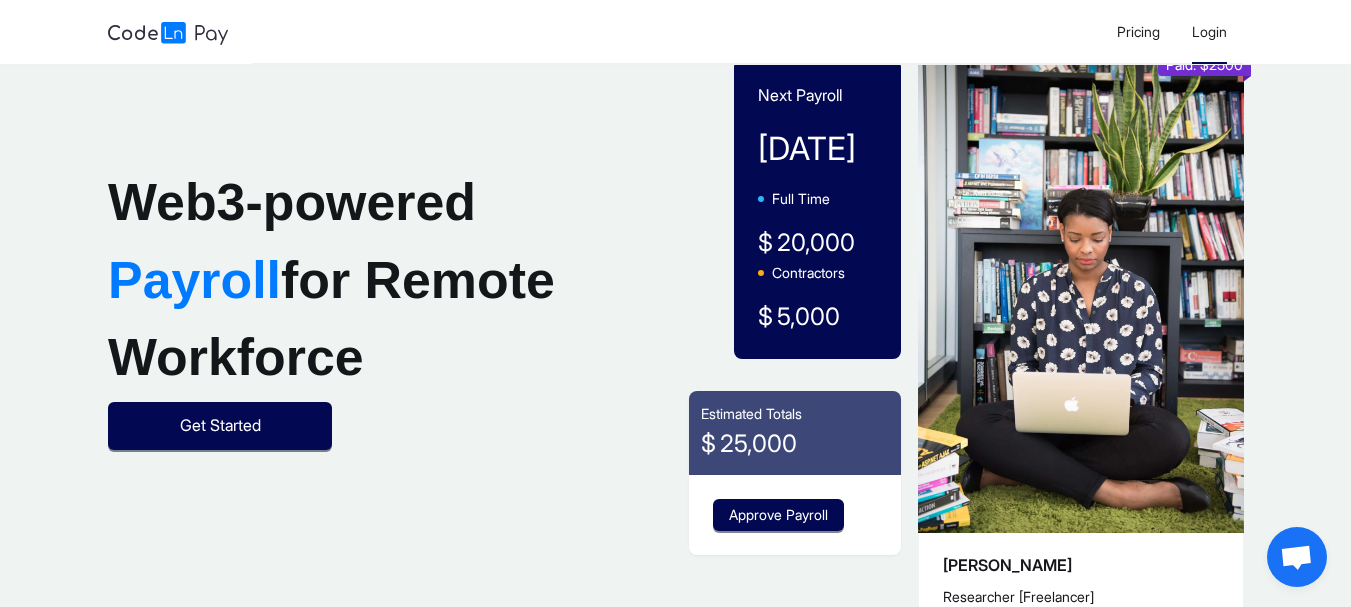 click on "Login" 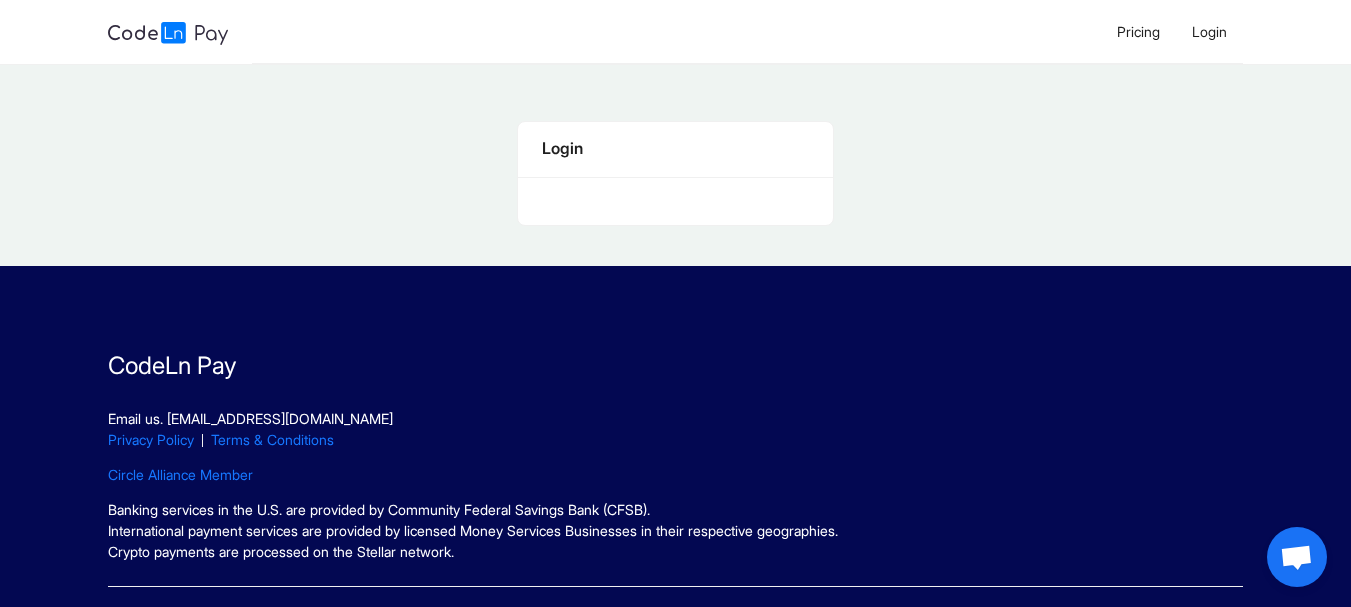 click on "Login" 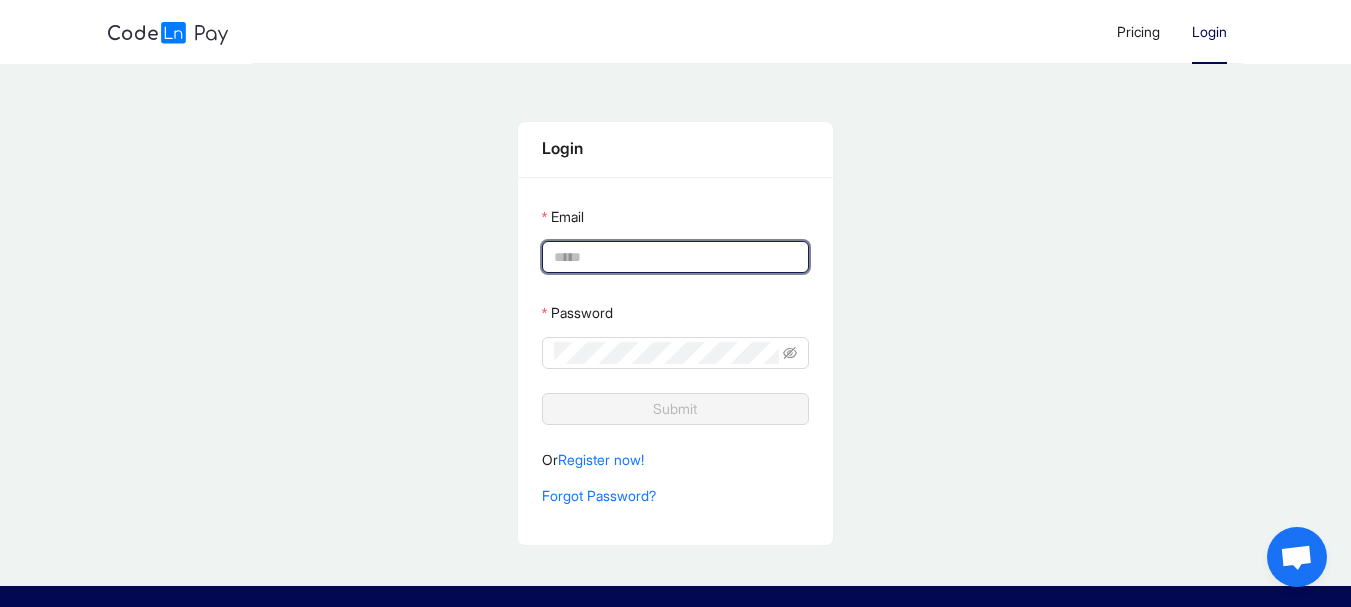 click on "Email" at bounding box center [673, 257] 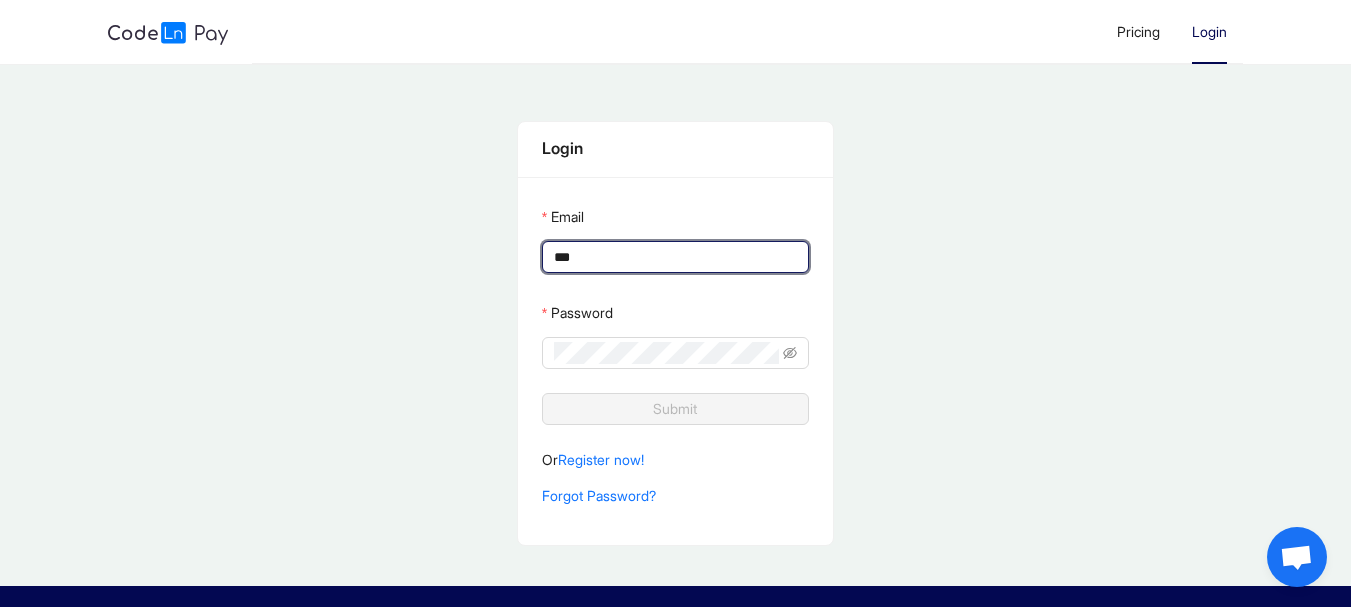 click on "***" at bounding box center (673, 257) 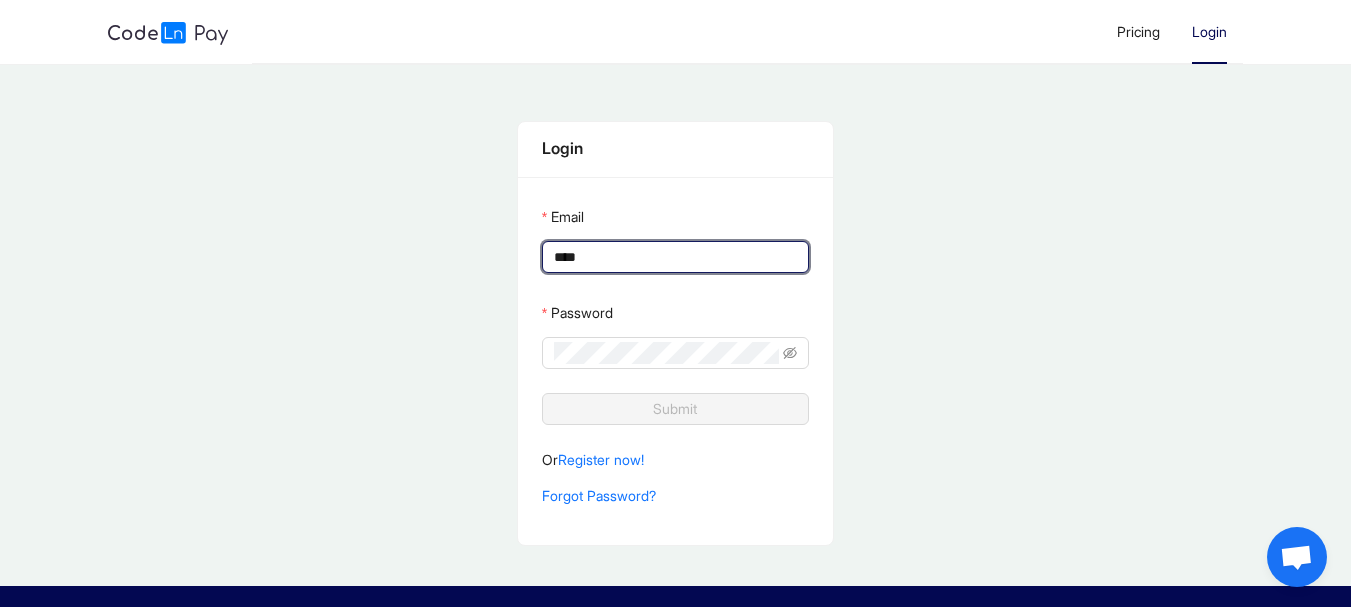click on "****" at bounding box center (673, 257) 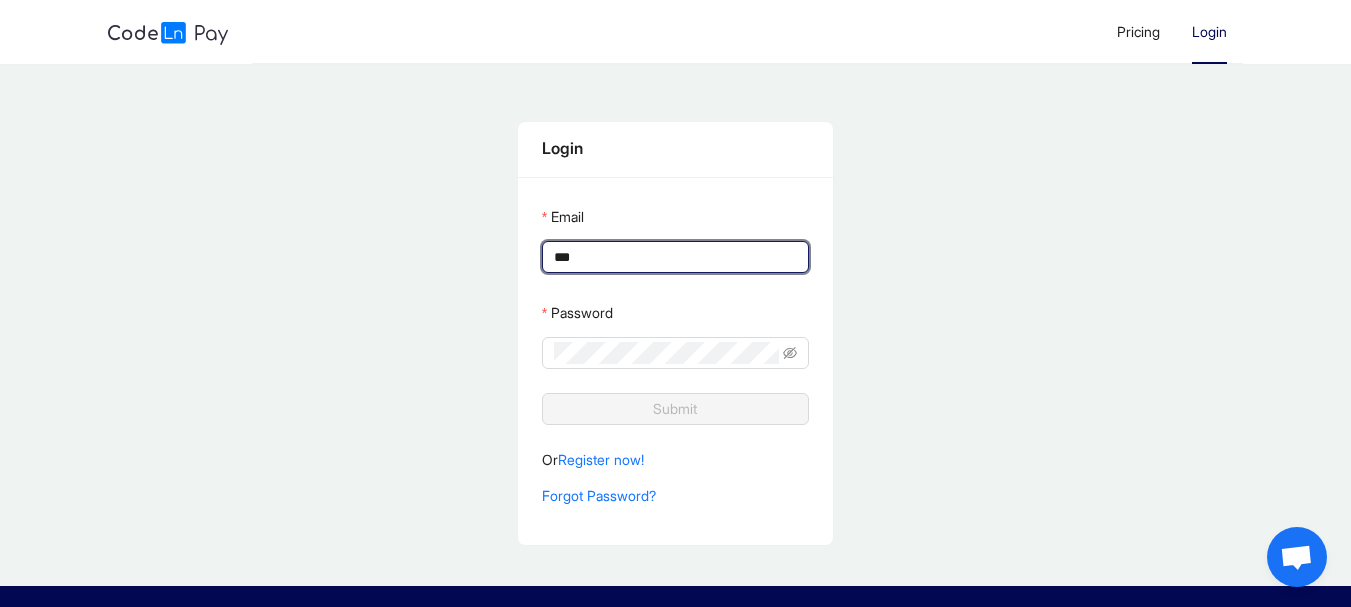 type on "****" 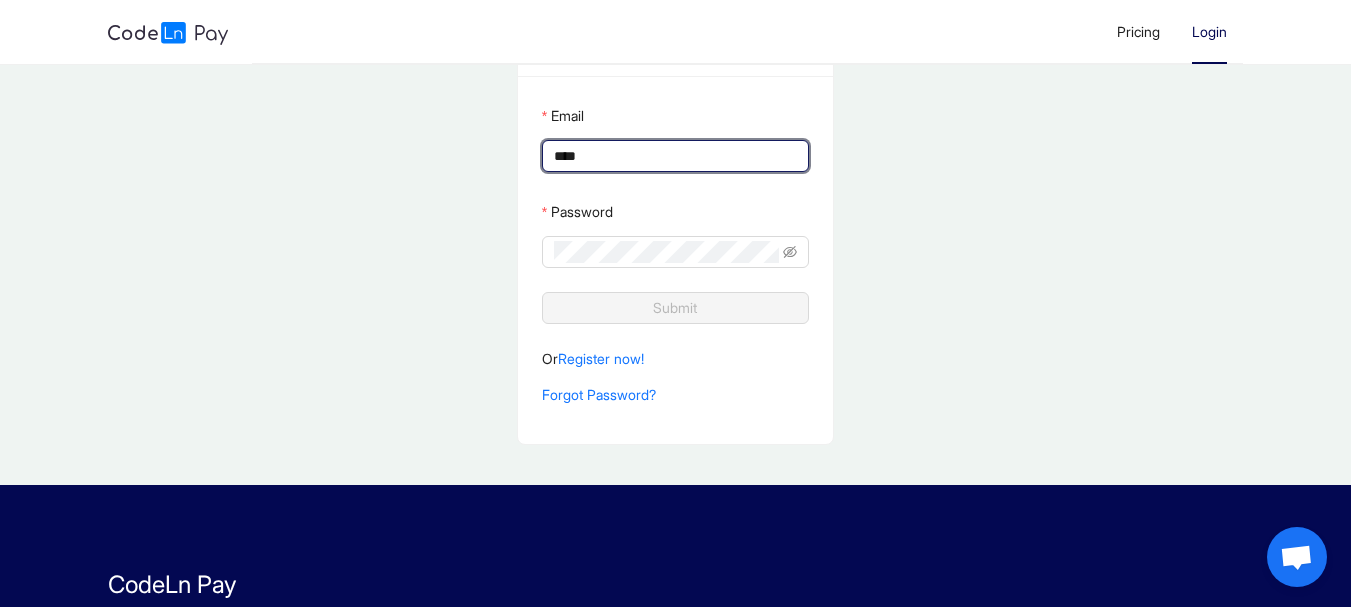 scroll, scrollTop: 97, scrollLeft: 0, axis: vertical 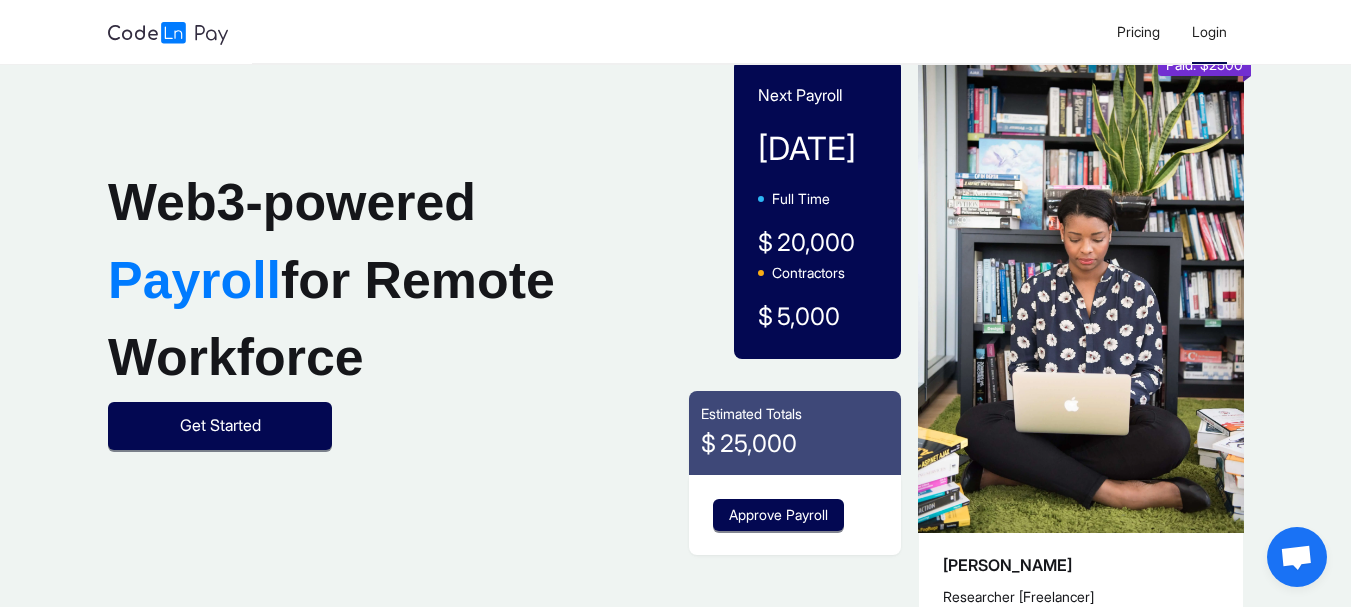 click on "Login" 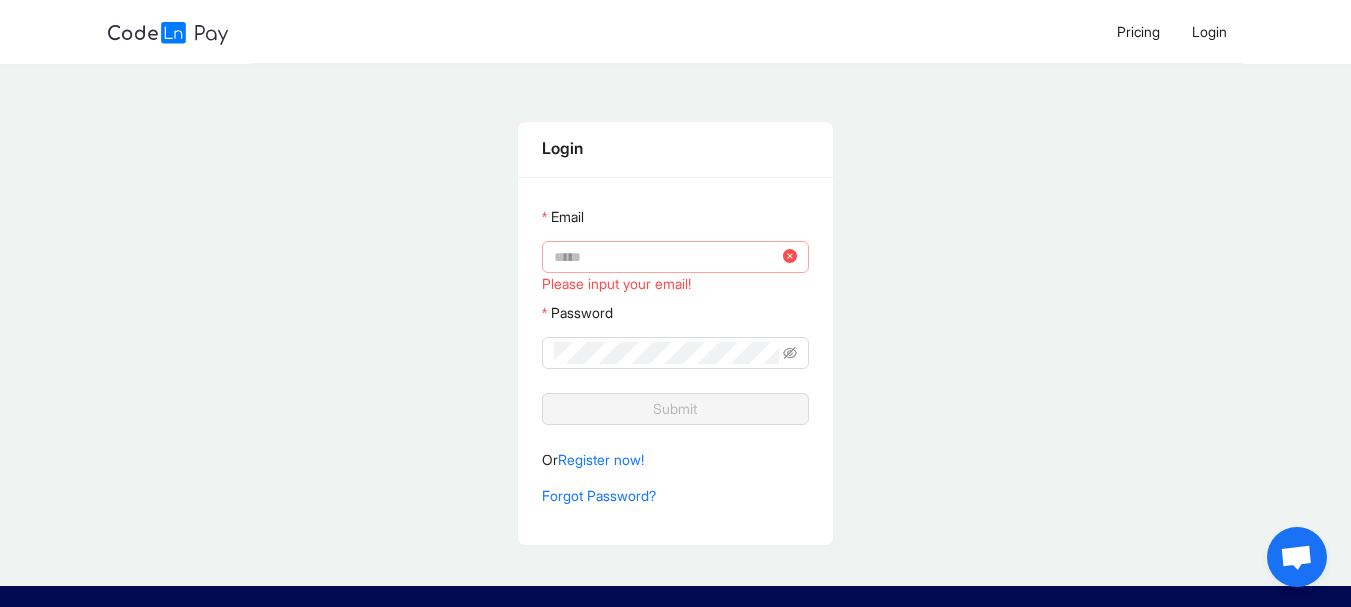 click 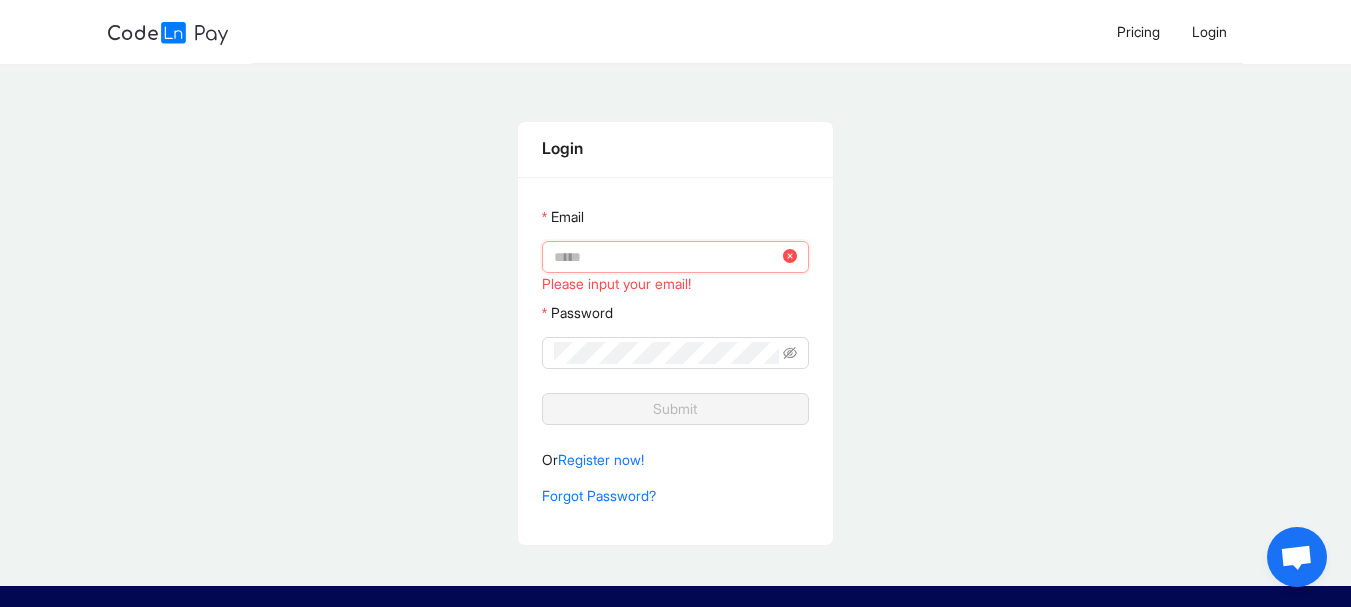 click on "Email" at bounding box center [666, 257] 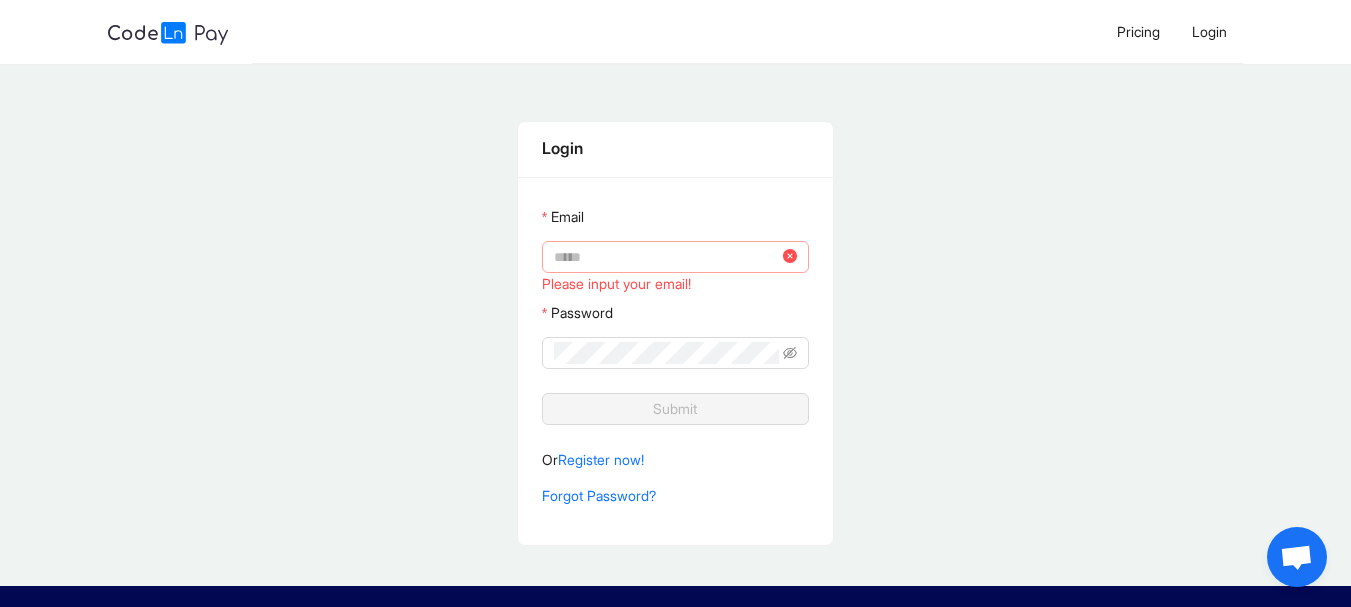 click 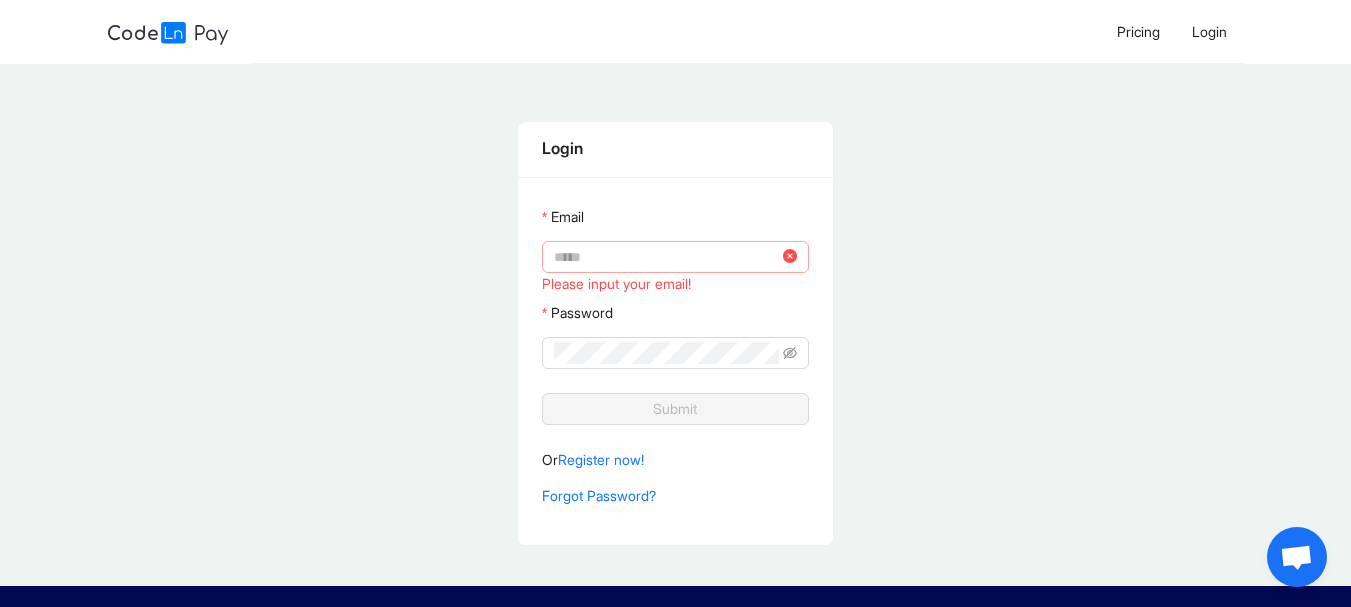 click 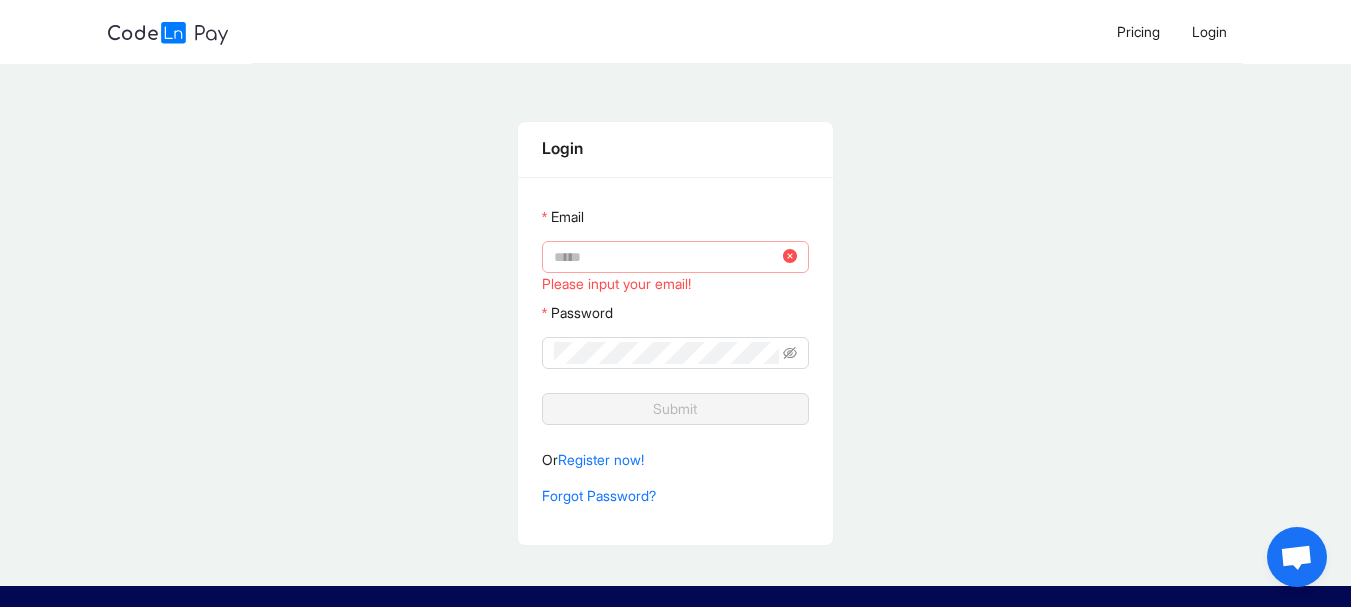 click at bounding box center [790, 257] 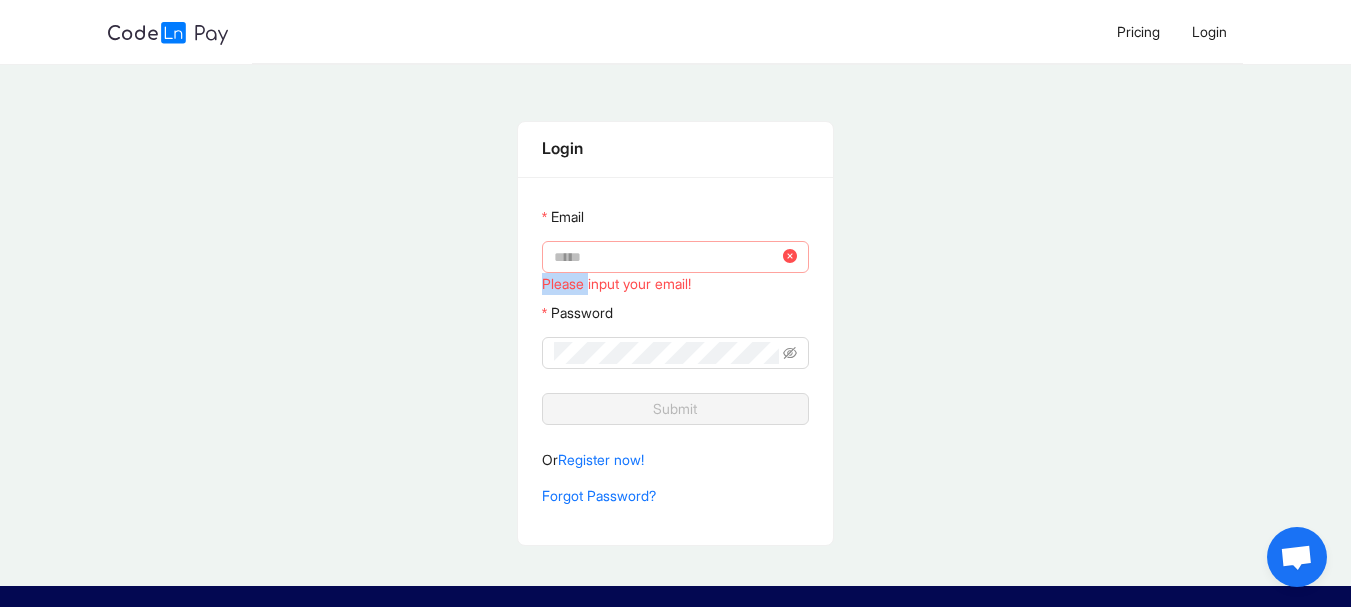 click at bounding box center (790, 257) 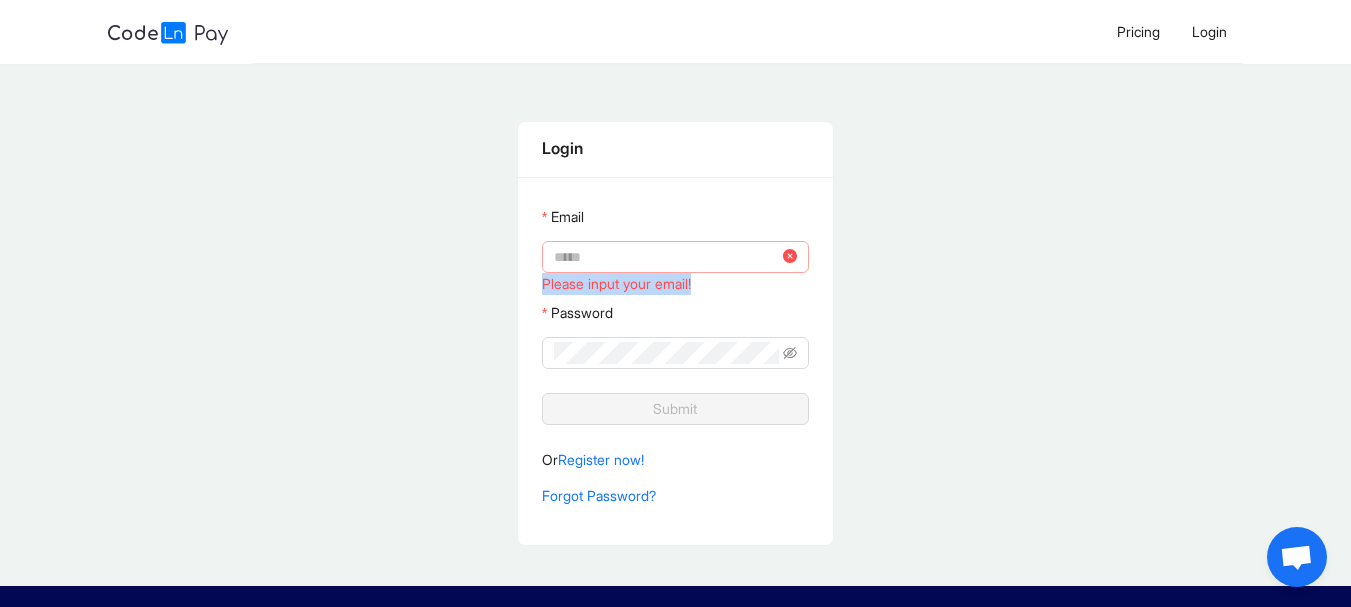 click at bounding box center [790, 257] 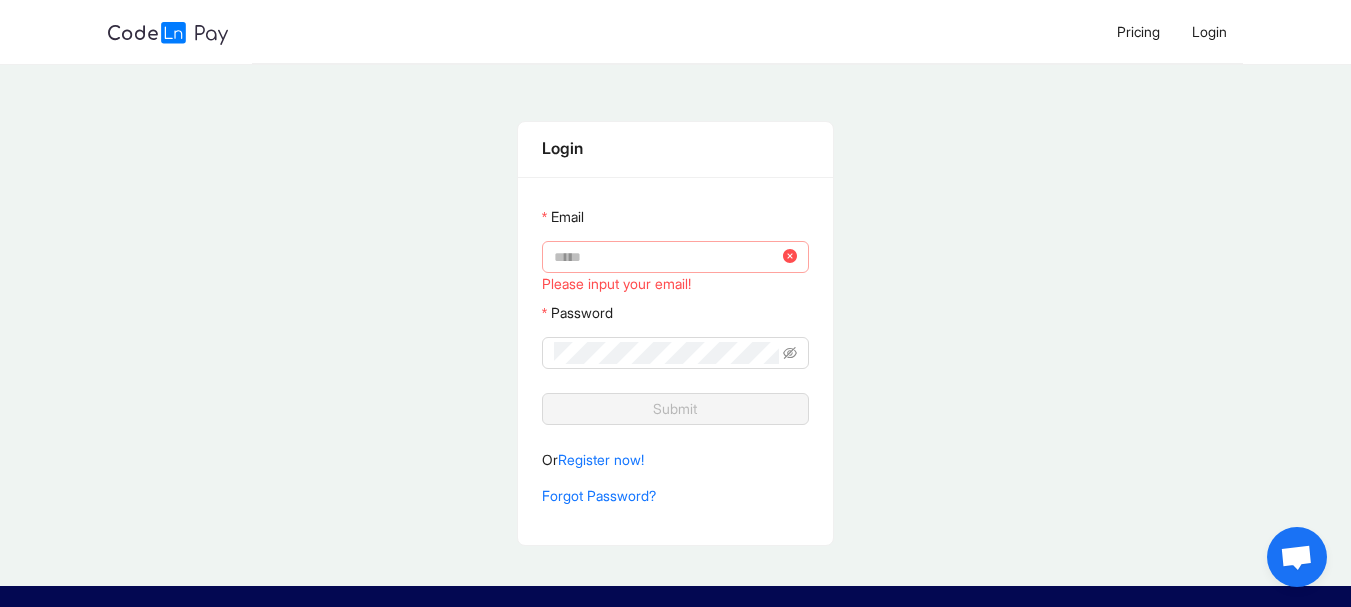 click at bounding box center [790, 257] 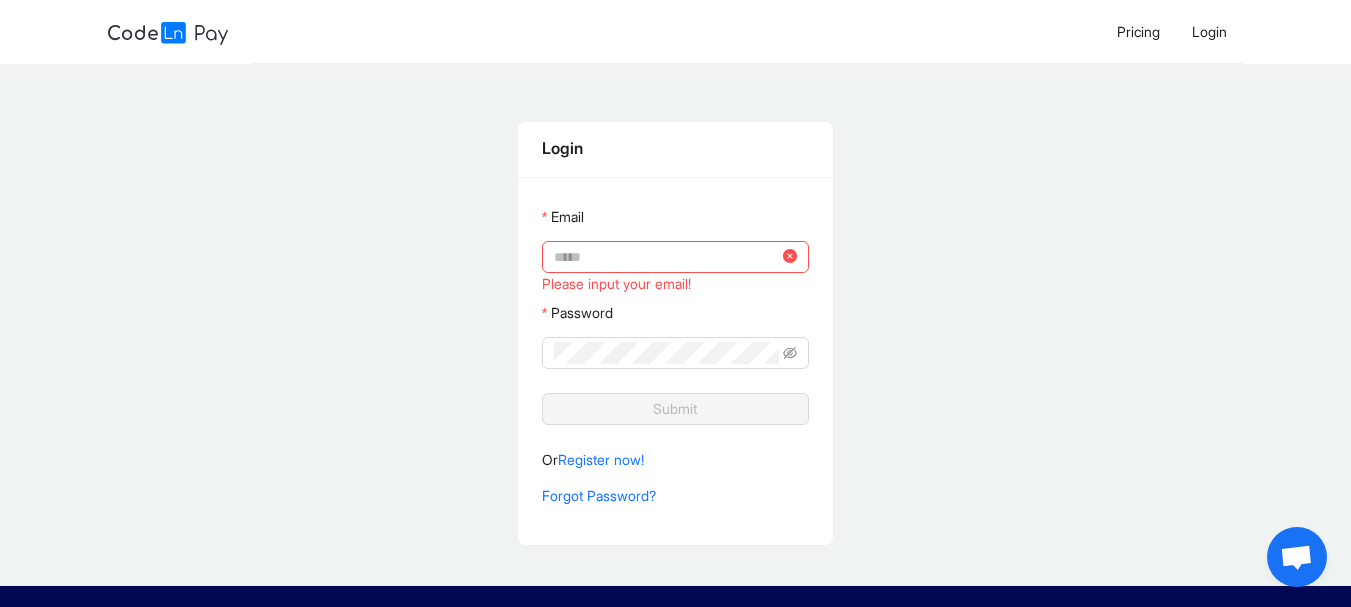 click on "Please input your email!" at bounding box center (675, 284) 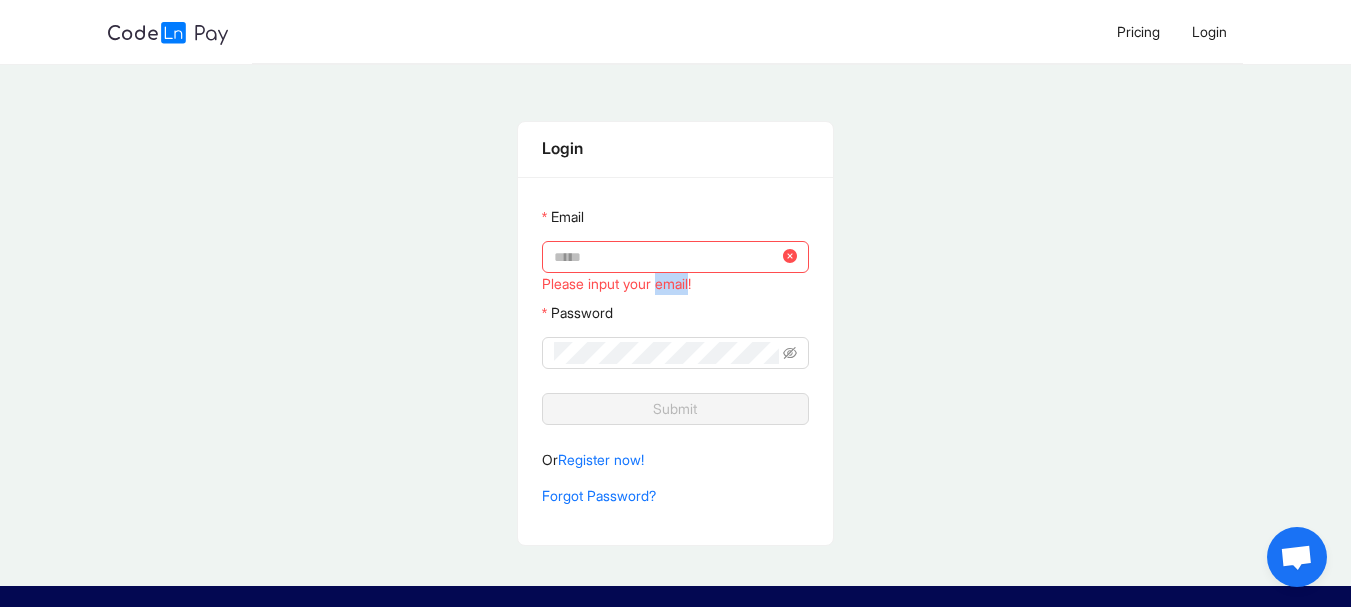 click on "Please input your email!" at bounding box center [675, 284] 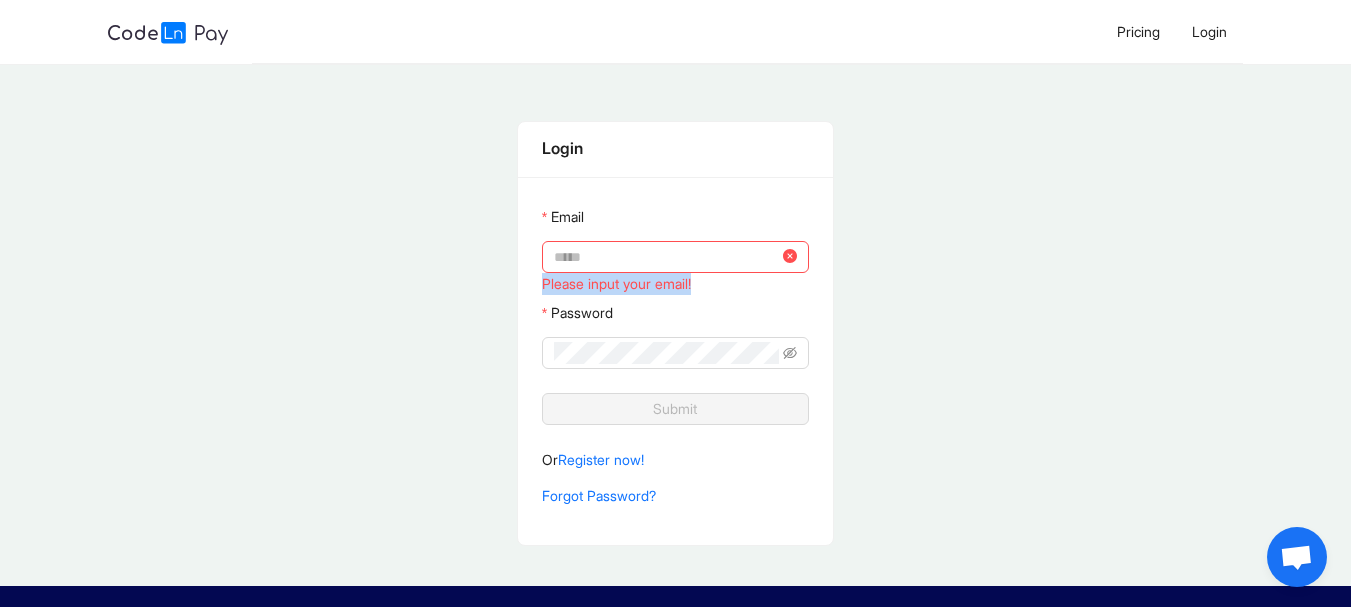 click on "Please input your email!" at bounding box center [675, 284] 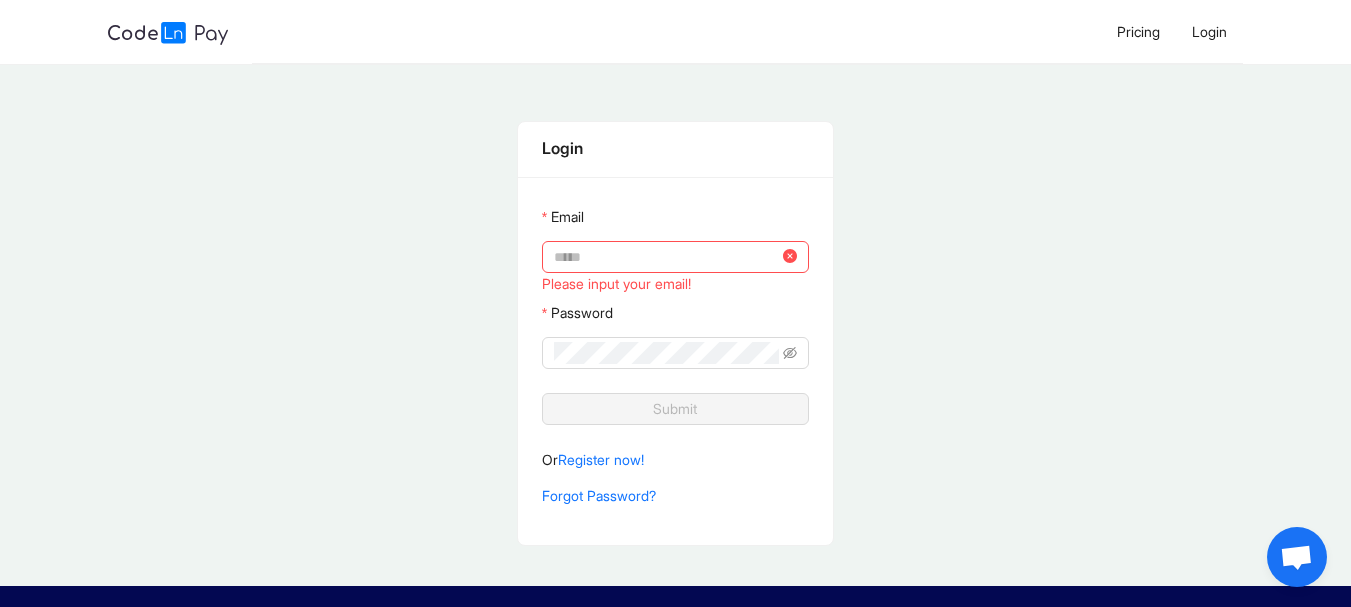 click on "Email" 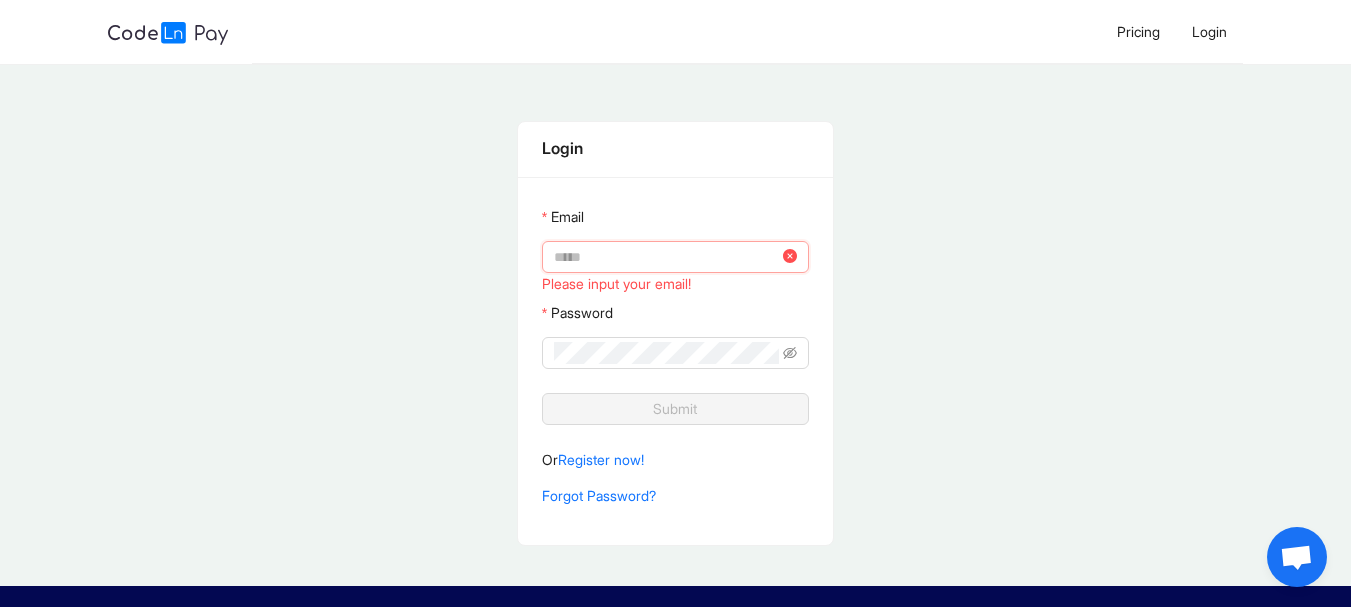 click on "Email" at bounding box center (666, 257) 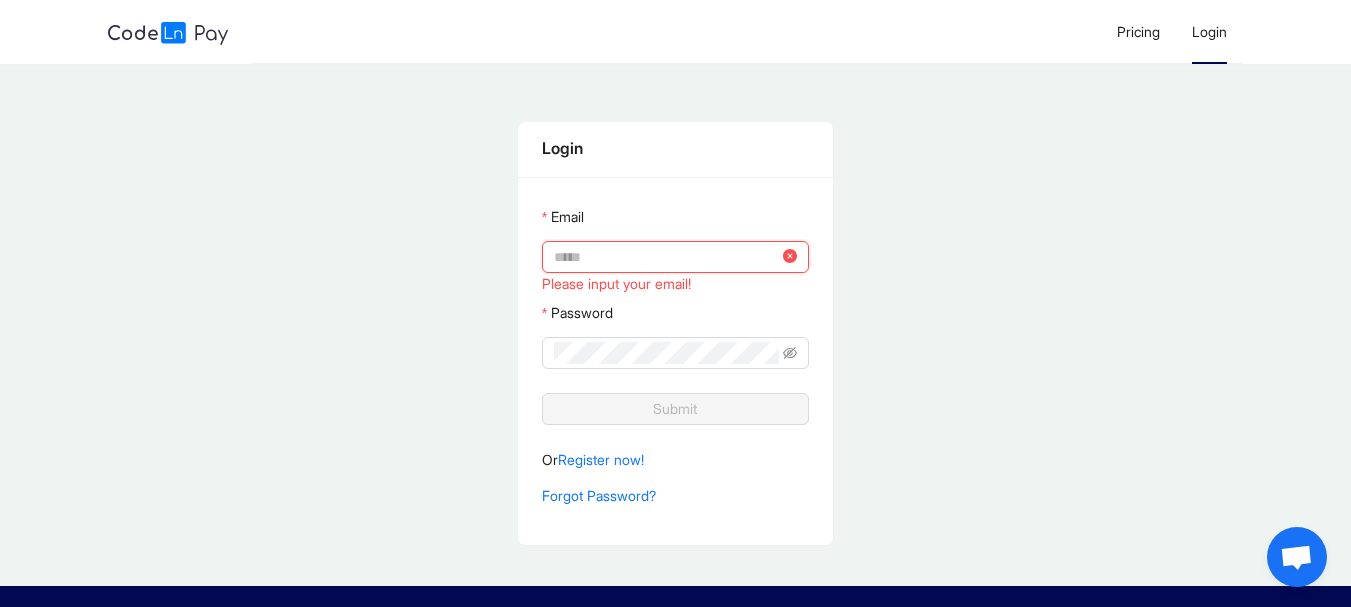 click on "Login" 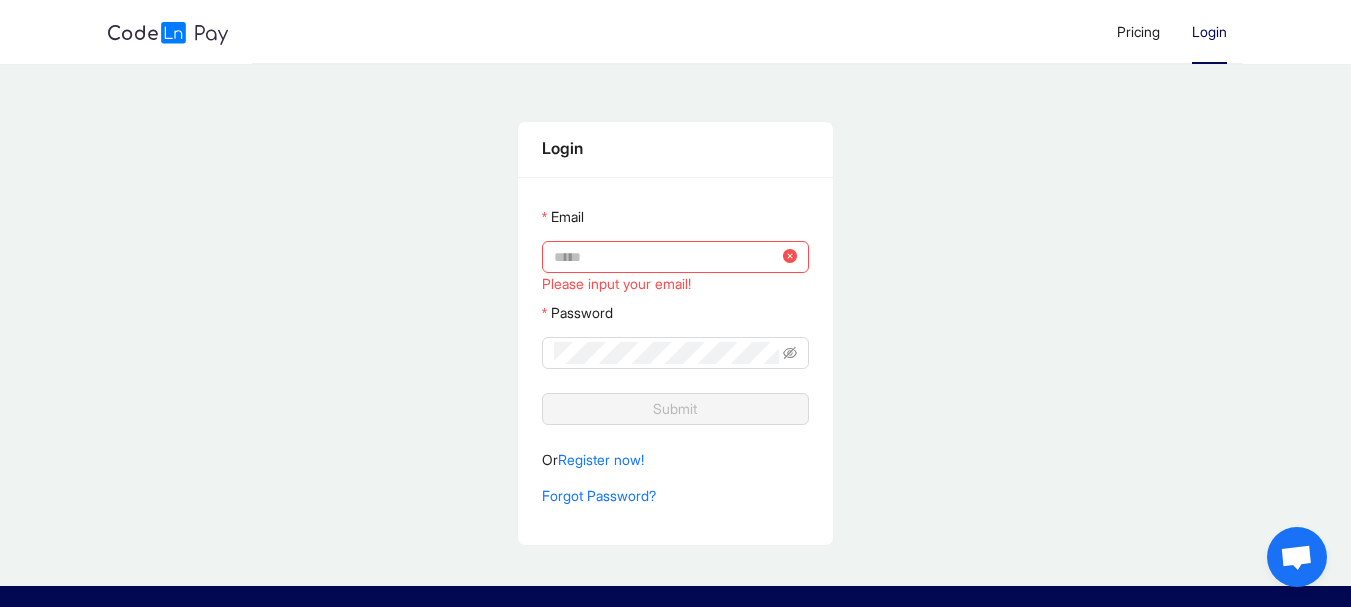 click on "Login" 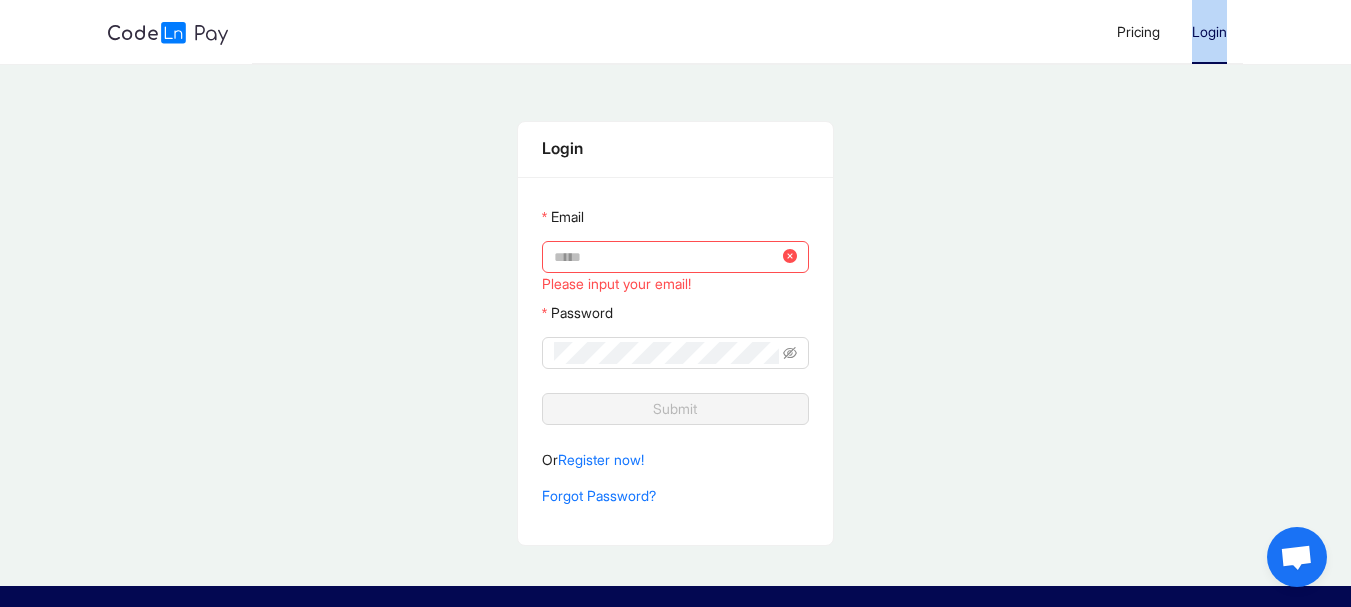 click on "Login" 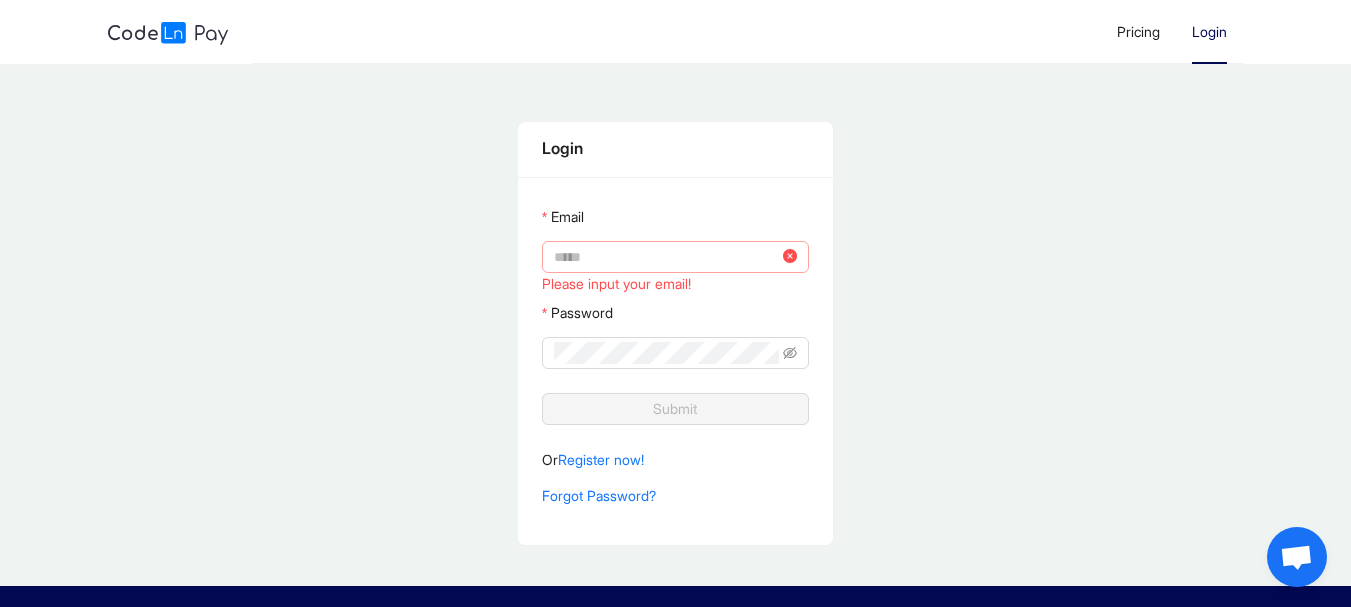 click 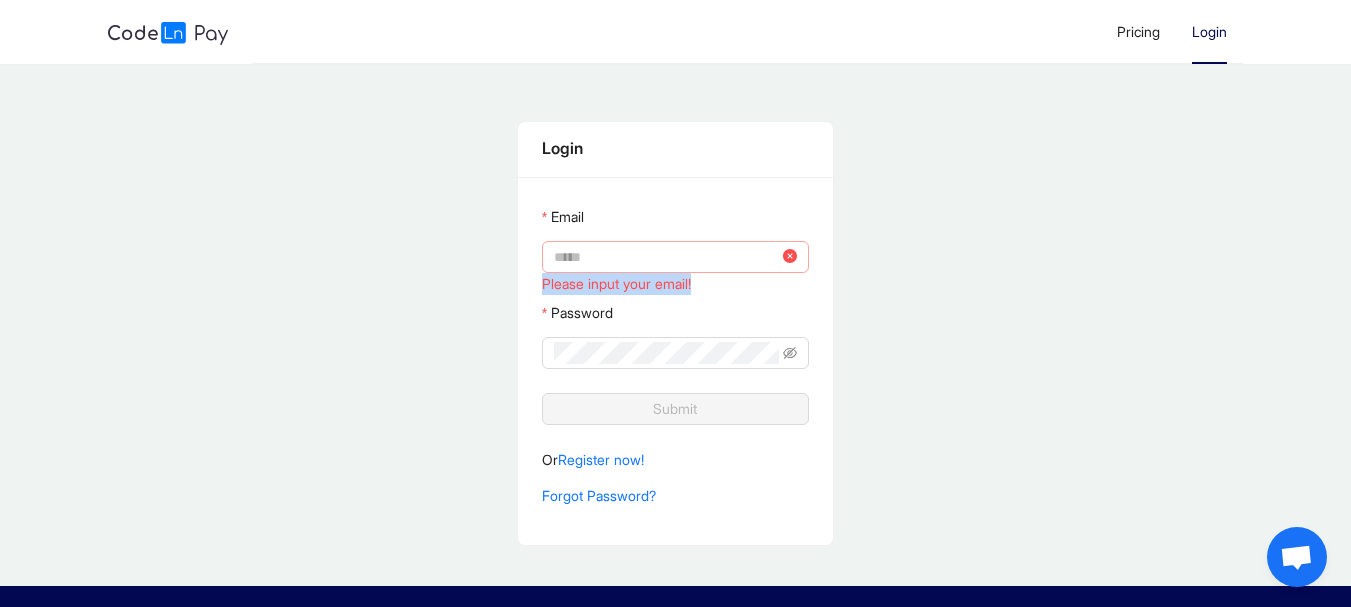 click at bounding box center (790, 257) 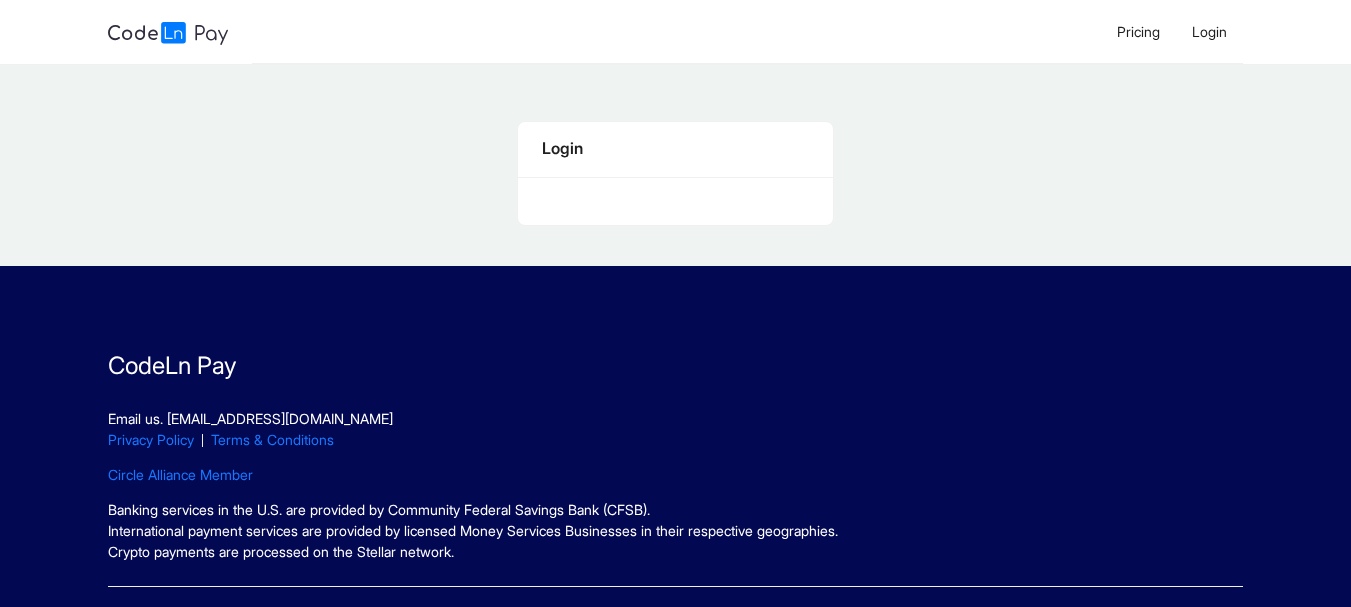 scroll, scrollTop: 0, scrollLeft: 0, axis: both 